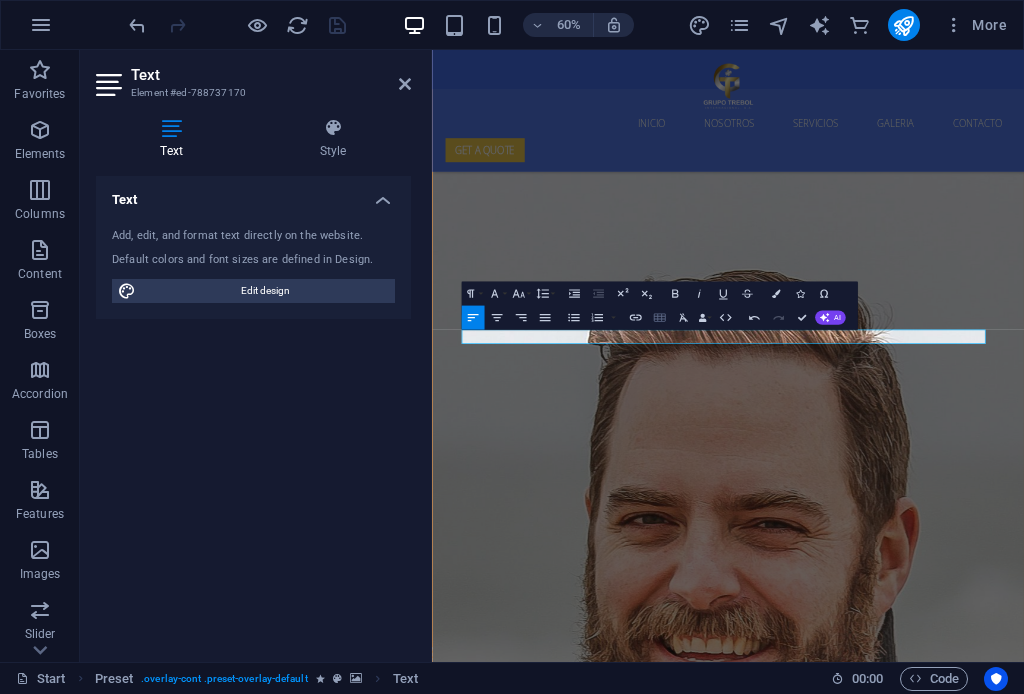 scroll, scrollTop: 5130, scrollLeft: 0, axis: vertical 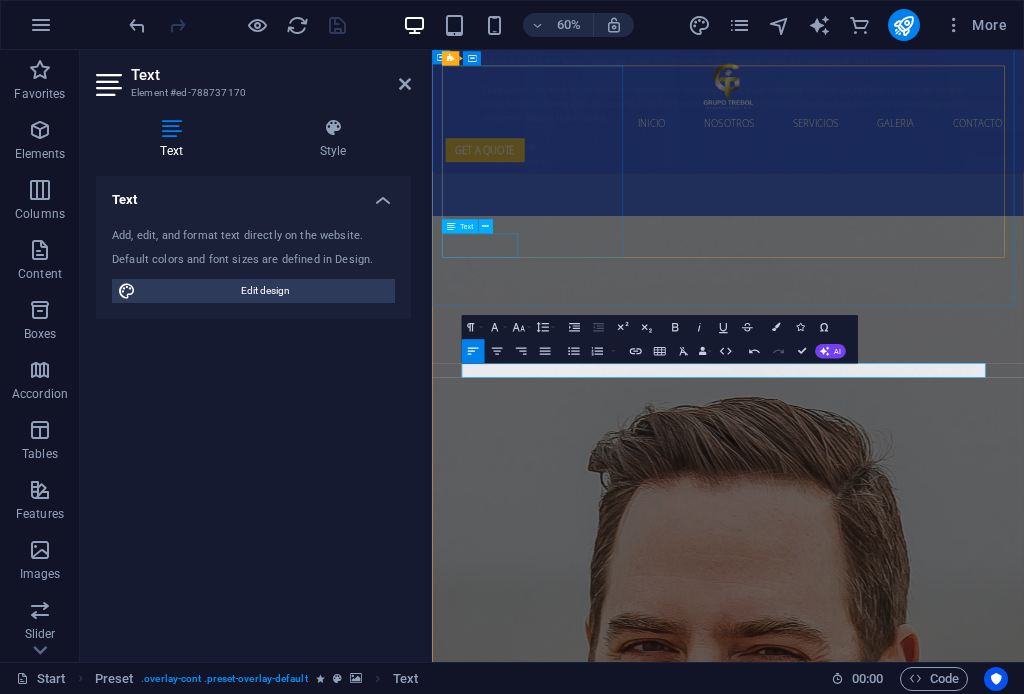 click on "Read more" at bounding box center (509, -4080) 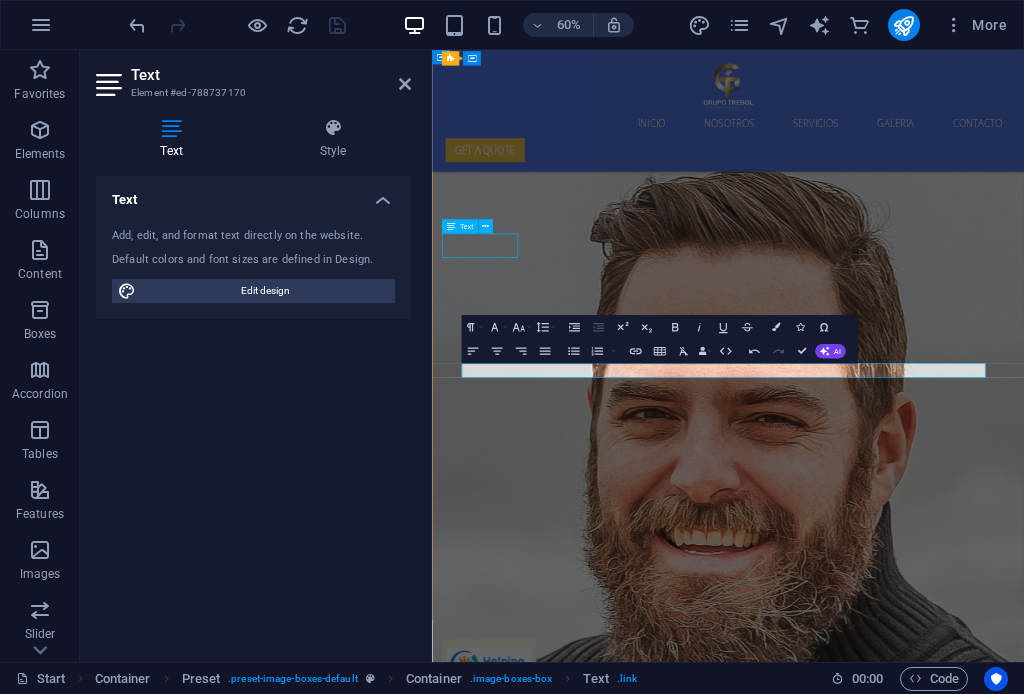 scroll, scrollTop: 4730, scrollLeft: 0, axis: vertical 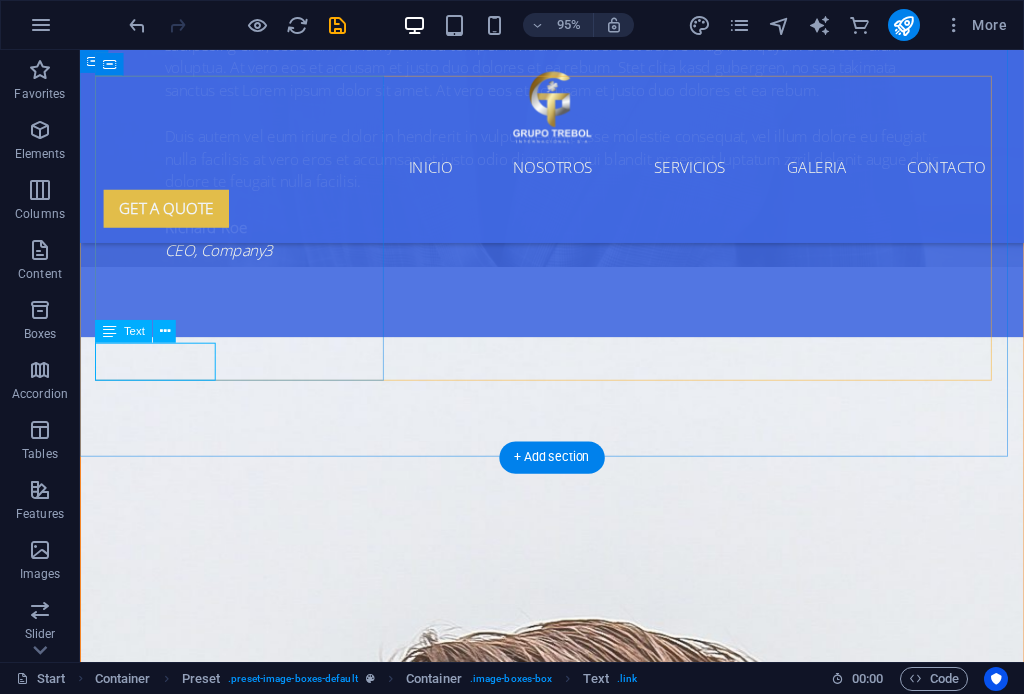 click on "Read more" at bounding box center (160, -4056) 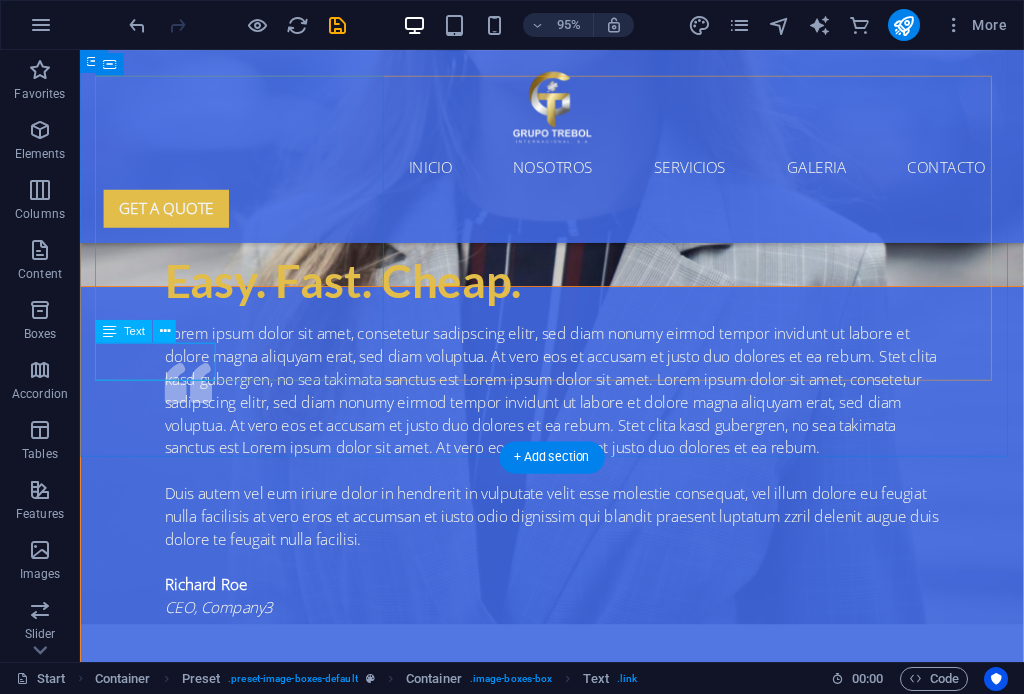scroll, scrollTop: 5130, scrollLeft: 0, axis: vertical 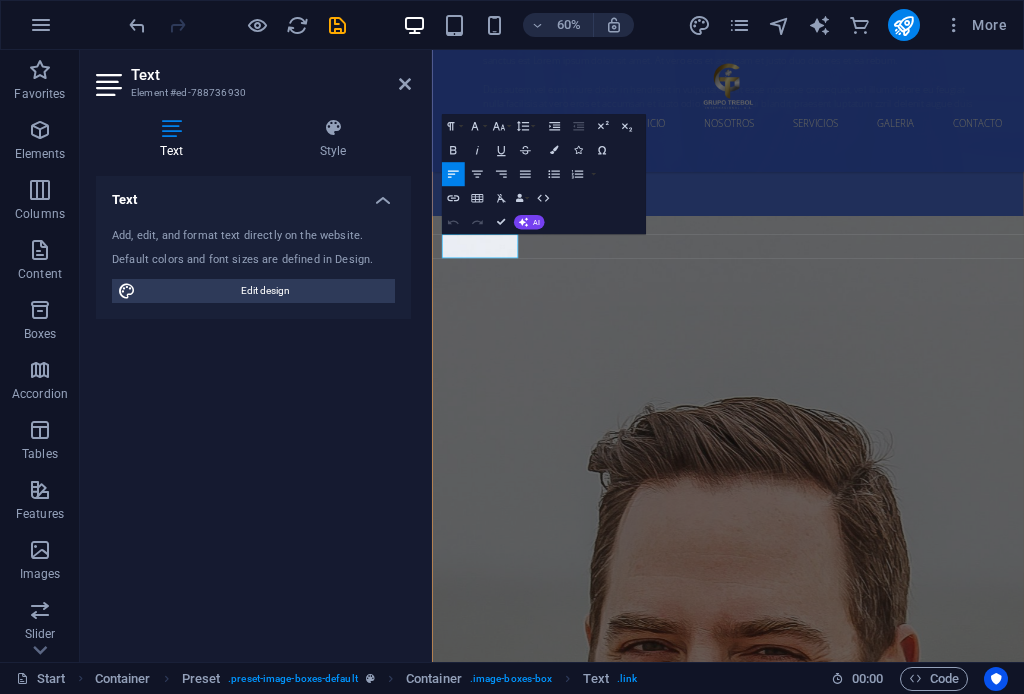 click at bounding box center [917, 5883] 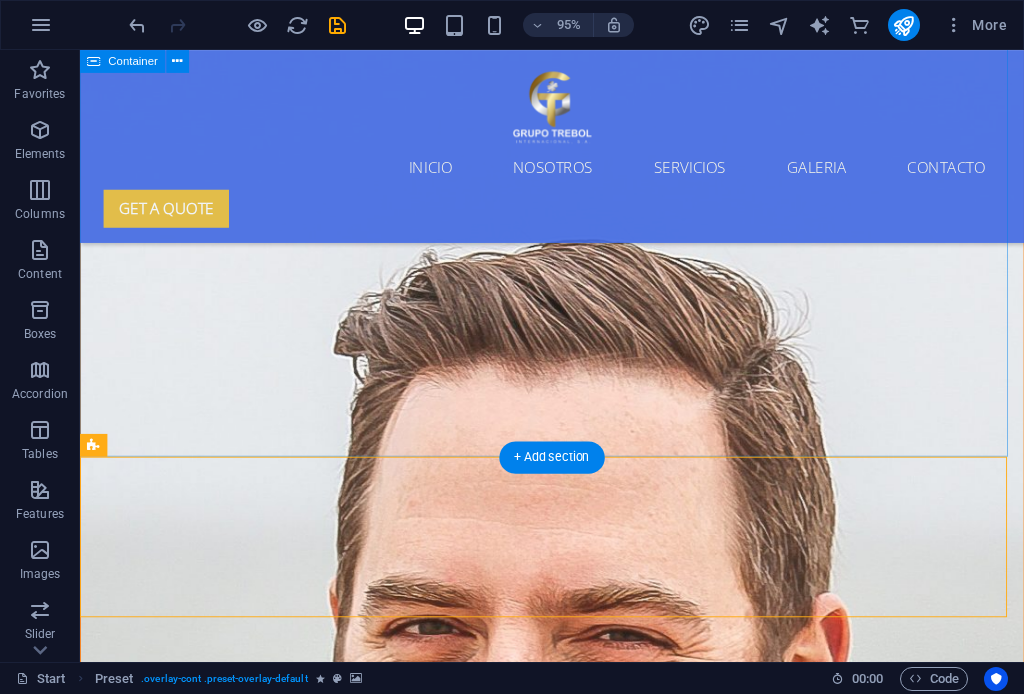 scroll, scrollTop: 4730, scrollLeft: 0, axis: vertical 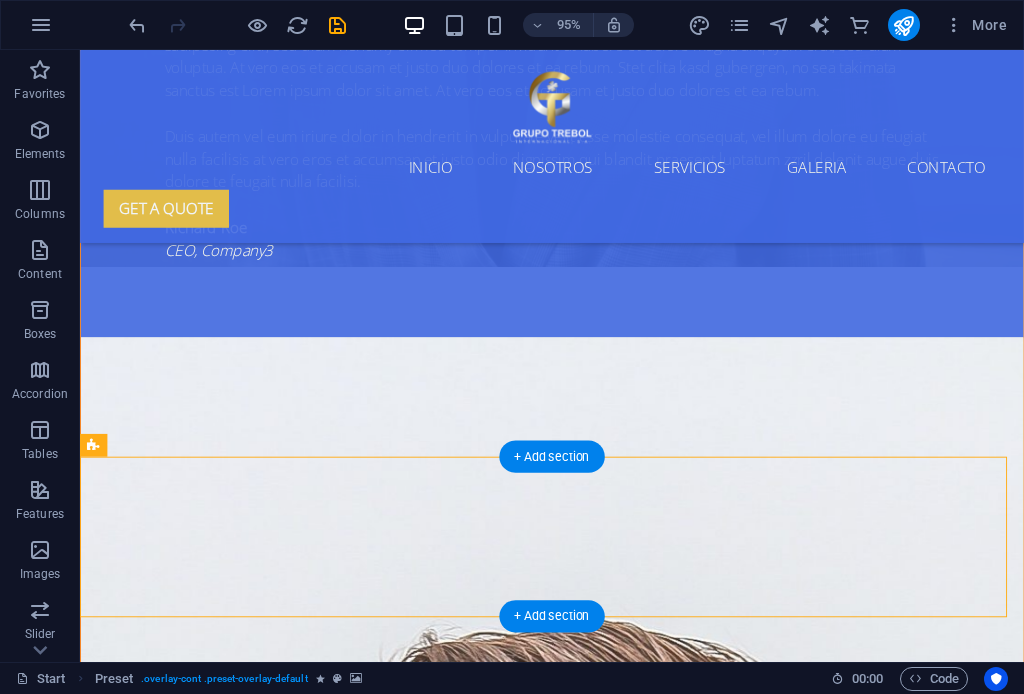 click at bounding box center [568, 5883] 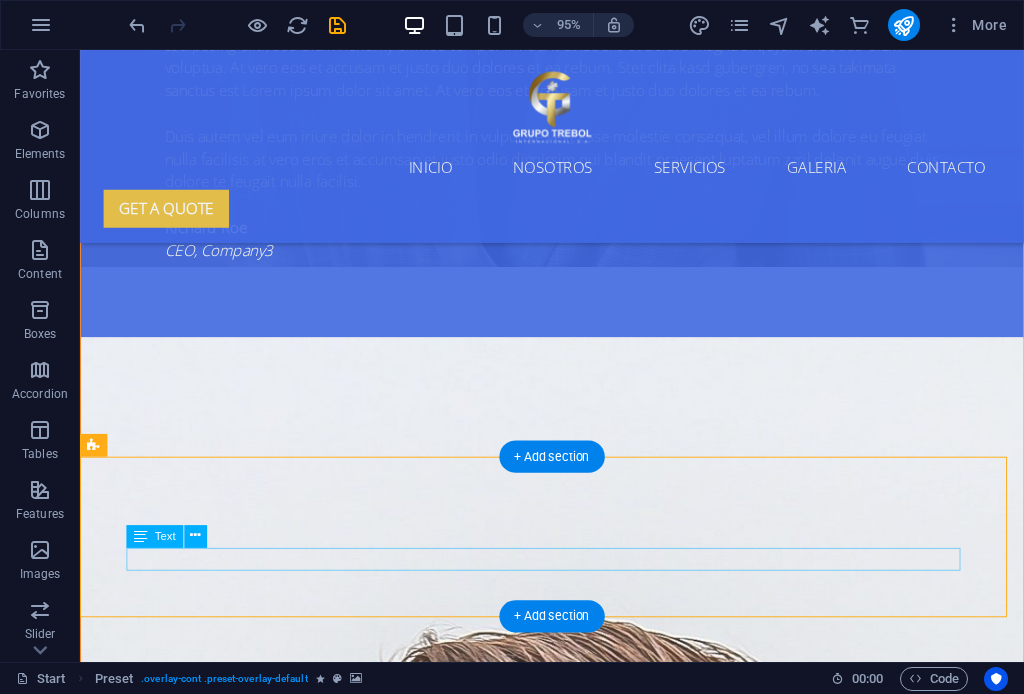 click on "Tu aliado en la última milla. Soluciones integrales para el transporte terrestre de tu carga." at bounding box center [568, 6074] 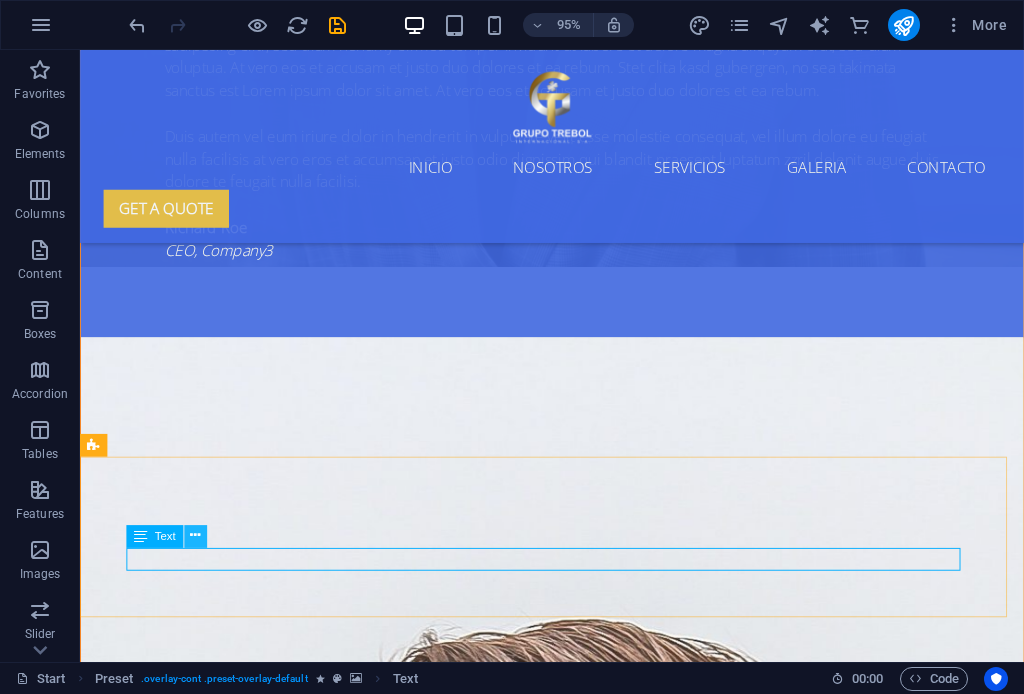 click at bounding box center [195, 536] 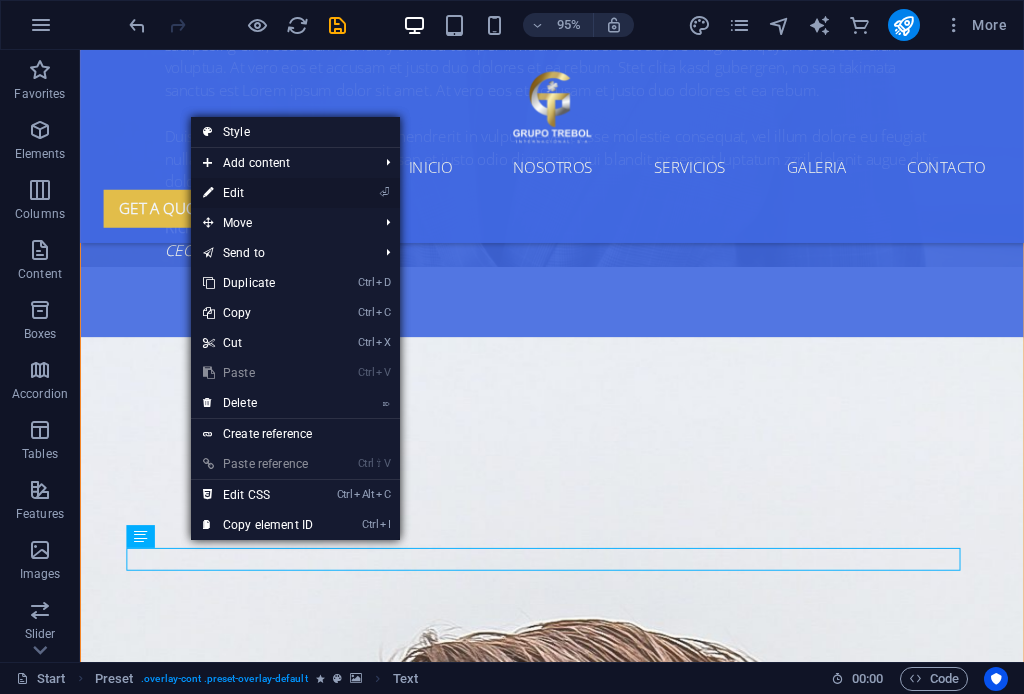 click on "⏎  Edit" at bounding box center (258, 193) 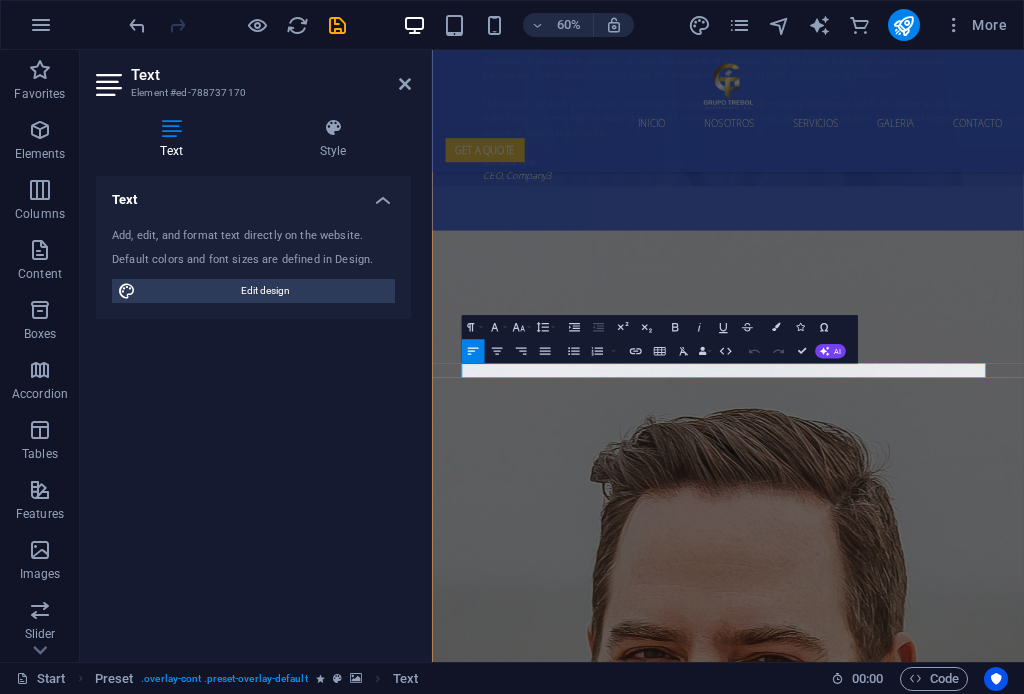 scroll, scrollTop: 5130, scrollLeft: 0, axis: vertical 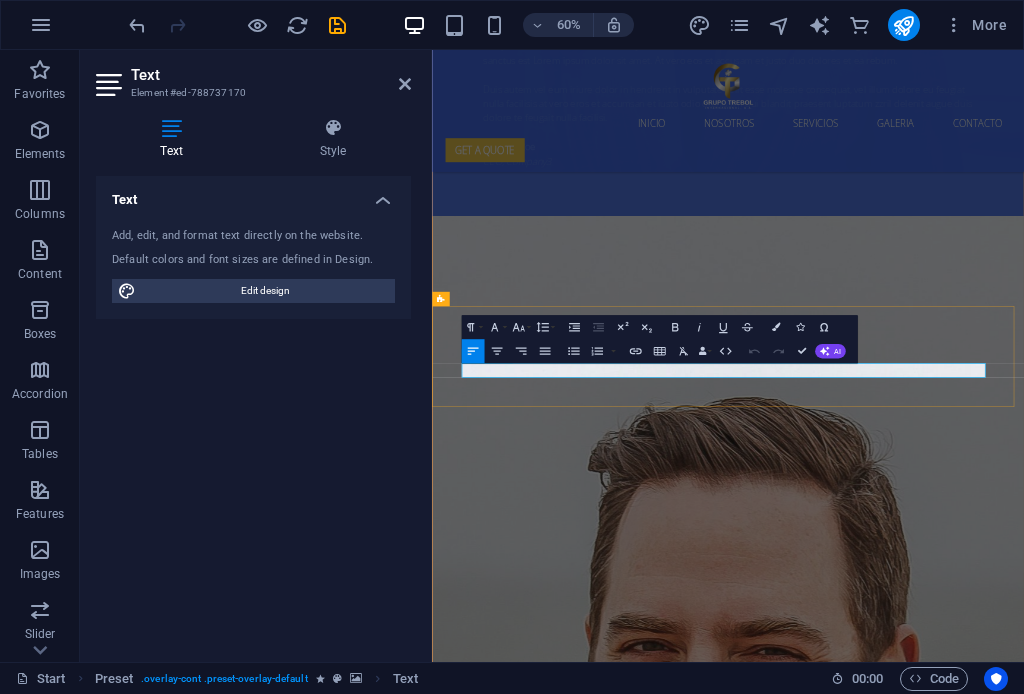 click on "Tu aliado en la última milla. Soluciones integrales para el transporte terrestre de tu carga." at bounding box center [917, 6074] 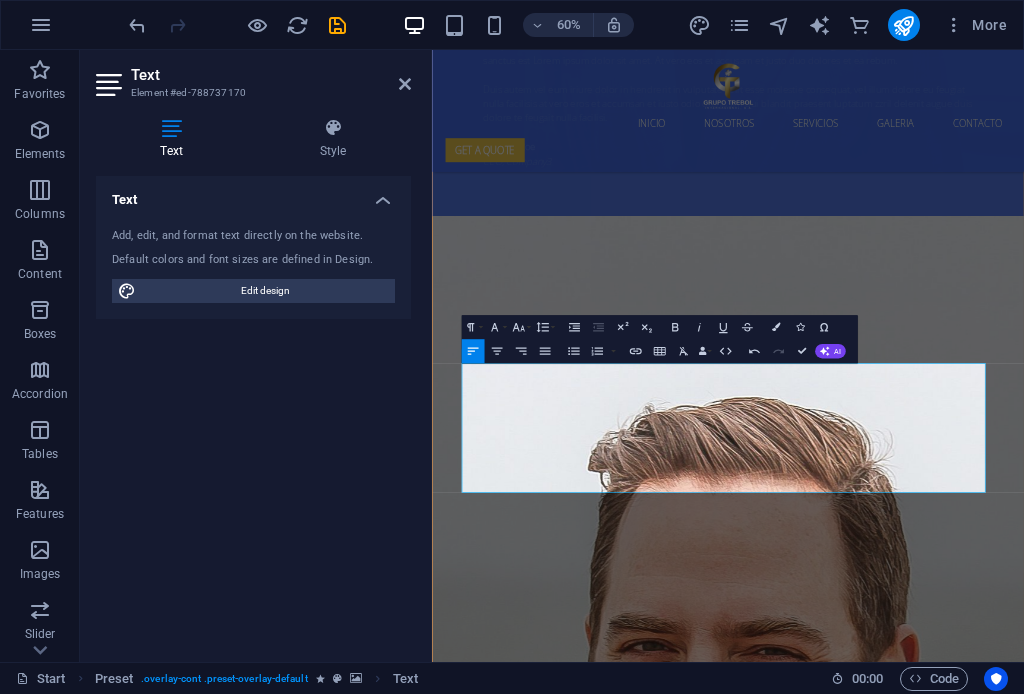 click at bounding box center [917, 5979] 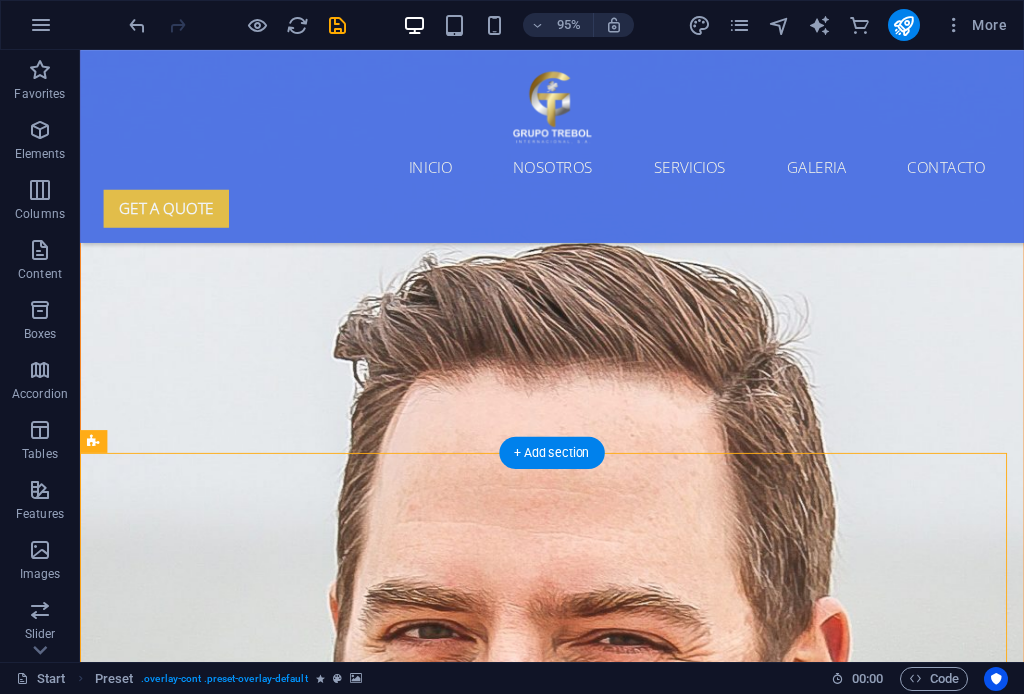 scroll, scrollTop: 4625, scrollLeft: 0, axis: vertical 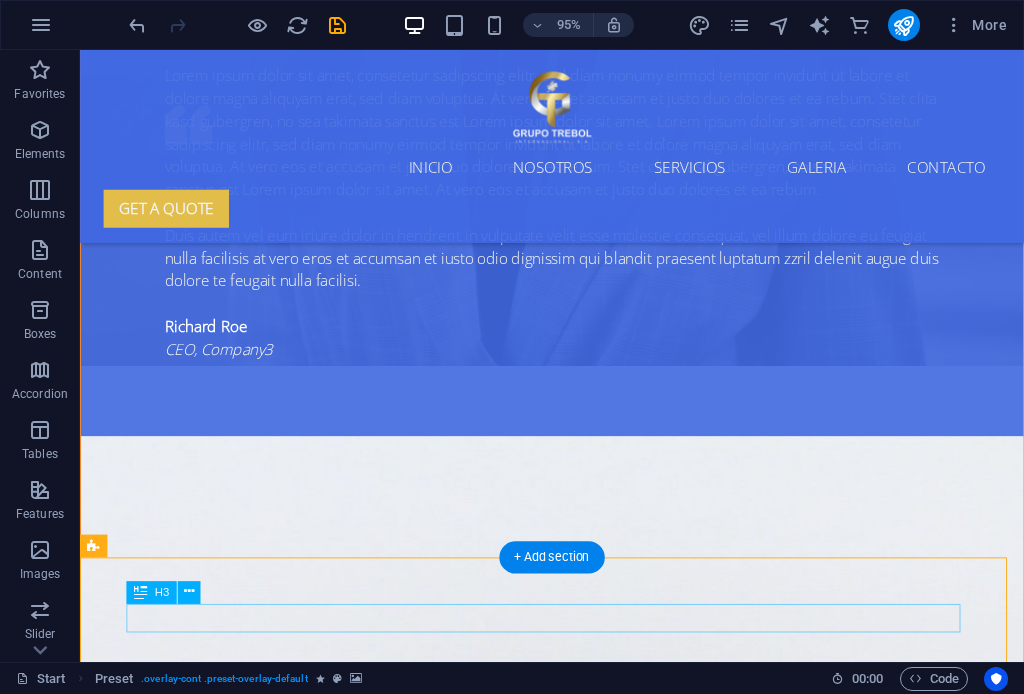 click on "Ground shipping" at bounding box center (568, 6327) 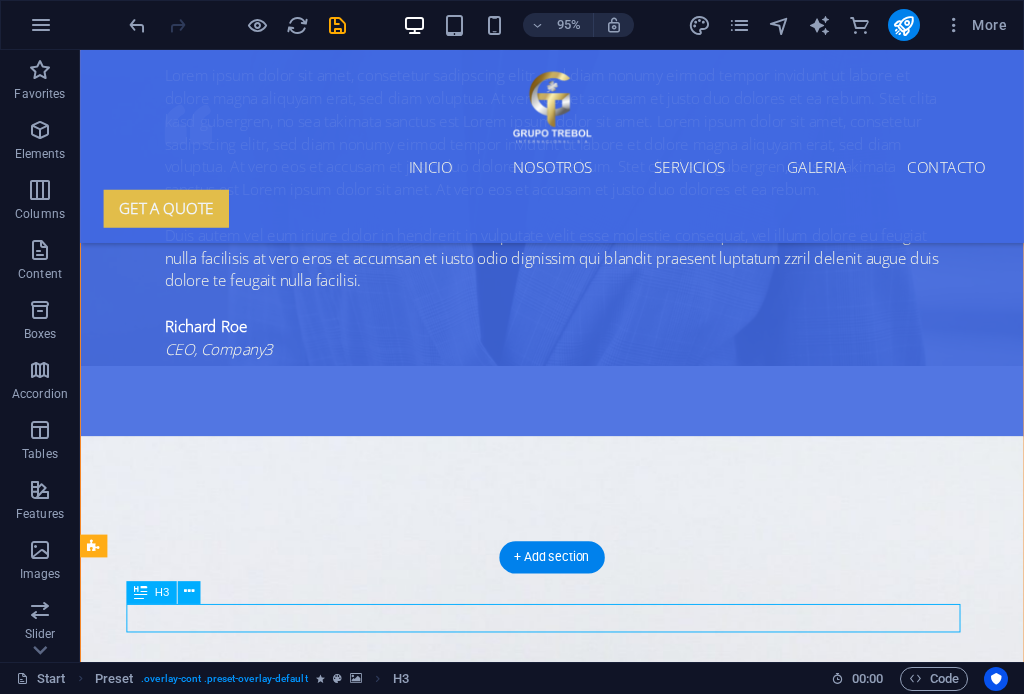 click on "Ground shipping" at bounding box center [568, 6327] 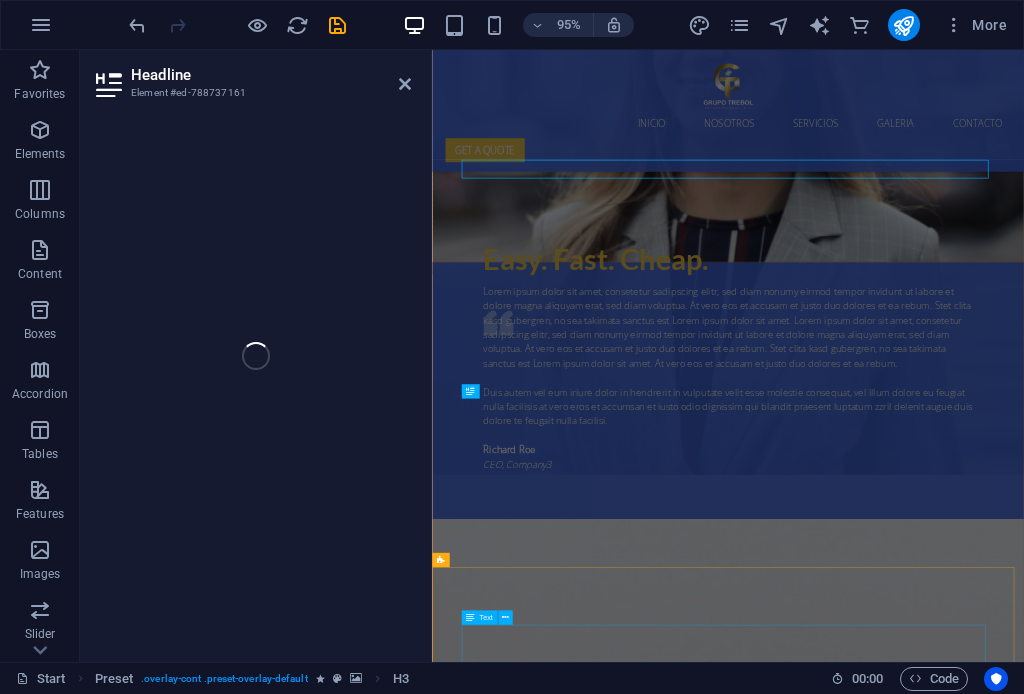 click on "Air shipping" at bounding box center (917, 7987) 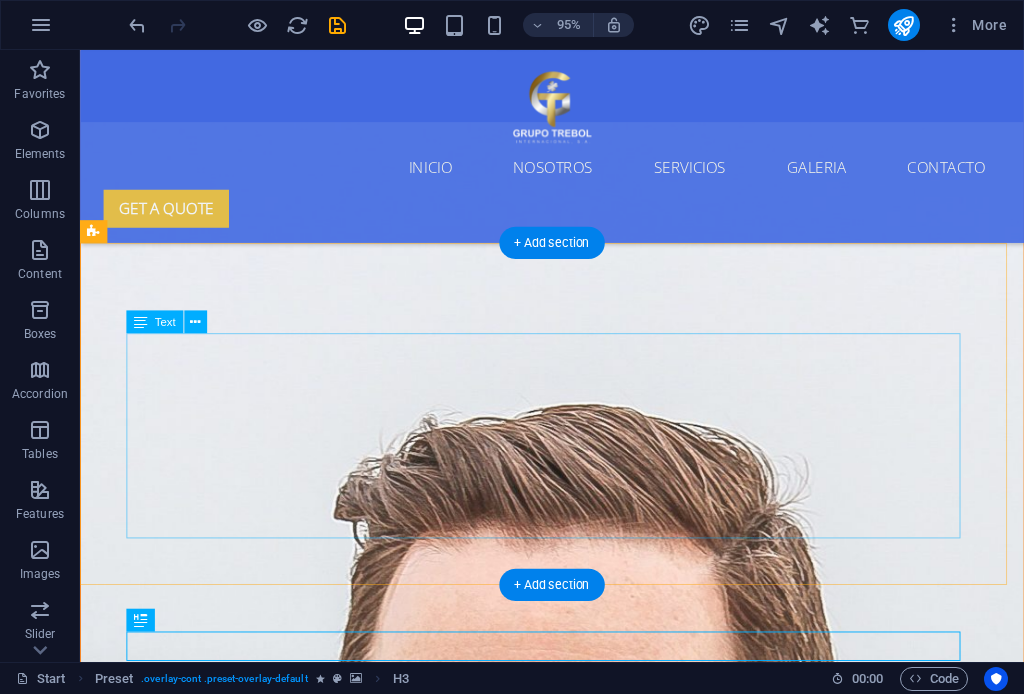 scroll, scrollTop: 4944, scrollLeft: 0, axis: vertical 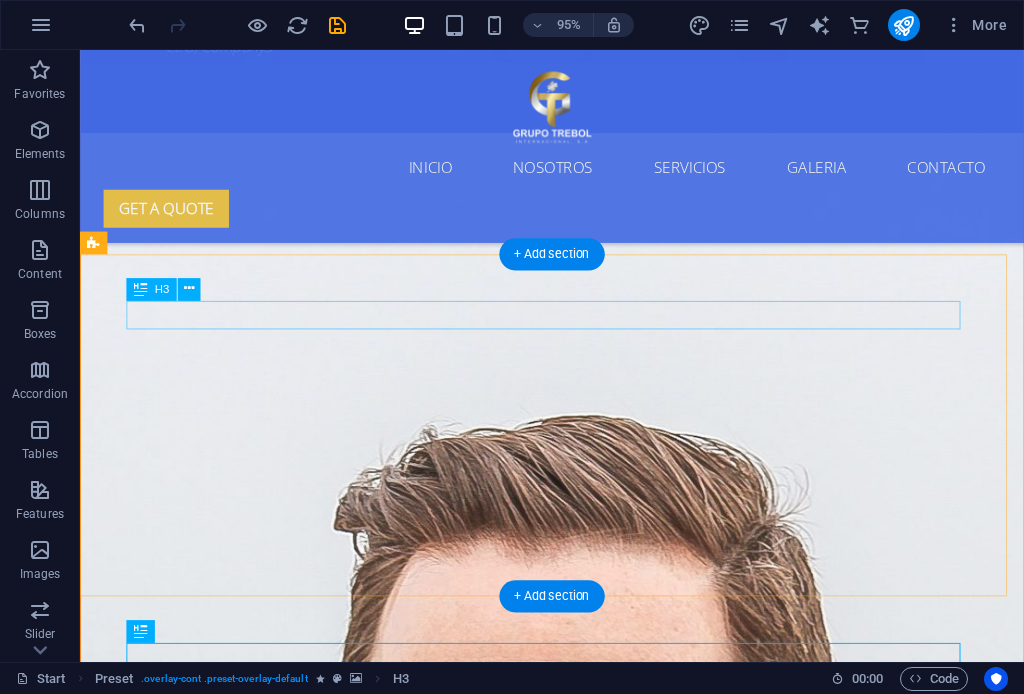 click on "Ground shipping" at bounding box center (568, 6008) 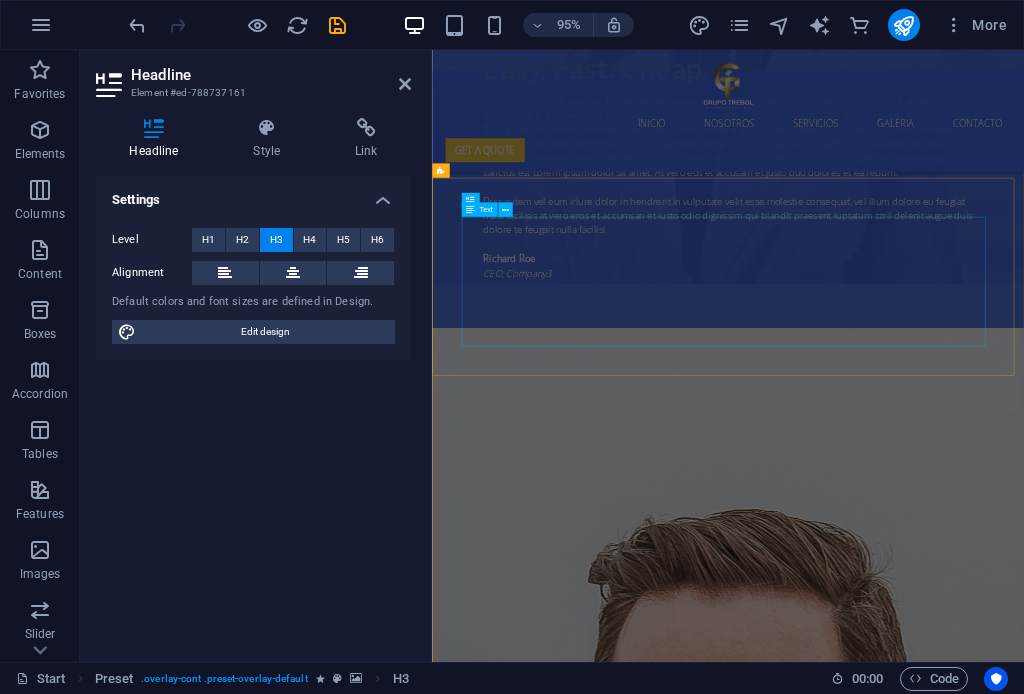 scroll, scrollTop: 5343, scrollLeft: 0, axis: vertical 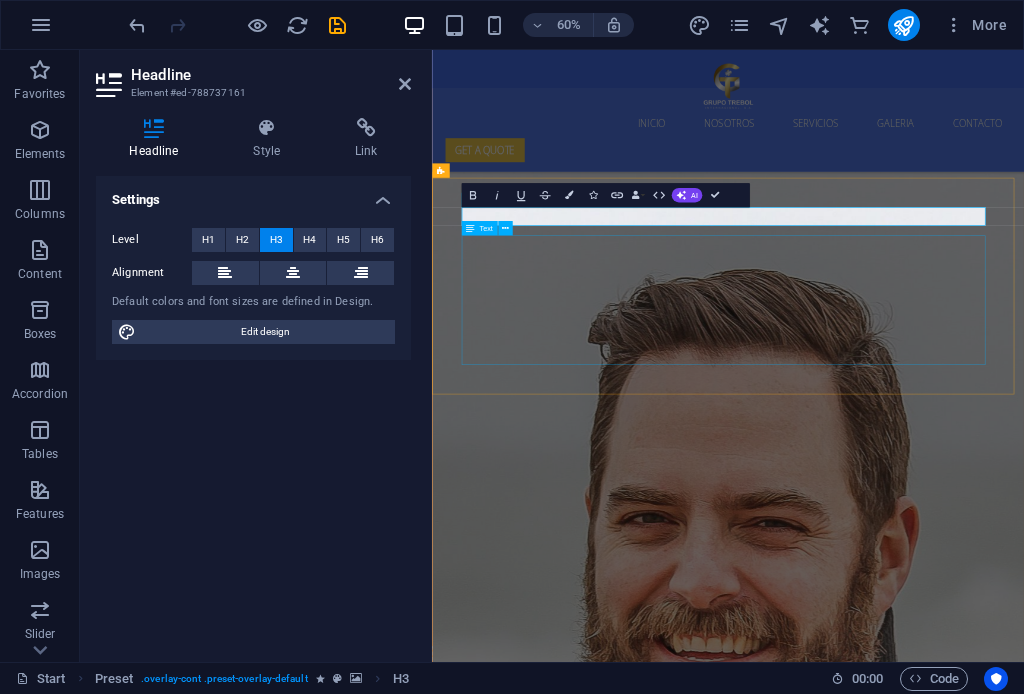 type 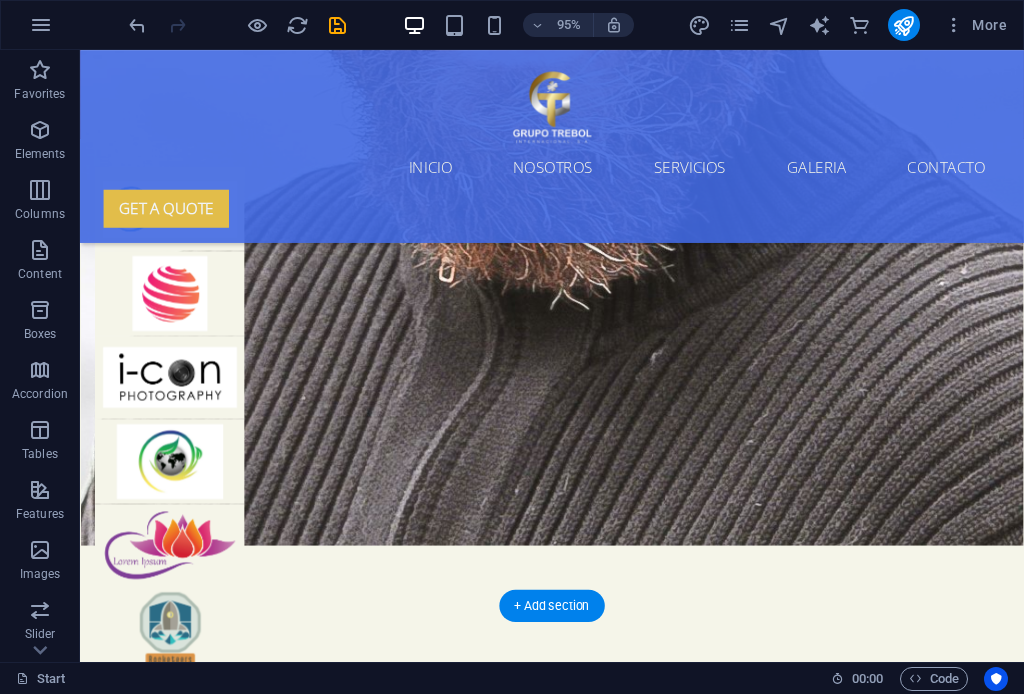 scroll, scrollTop: 5894, scrollLeft: 0, axis: vertical 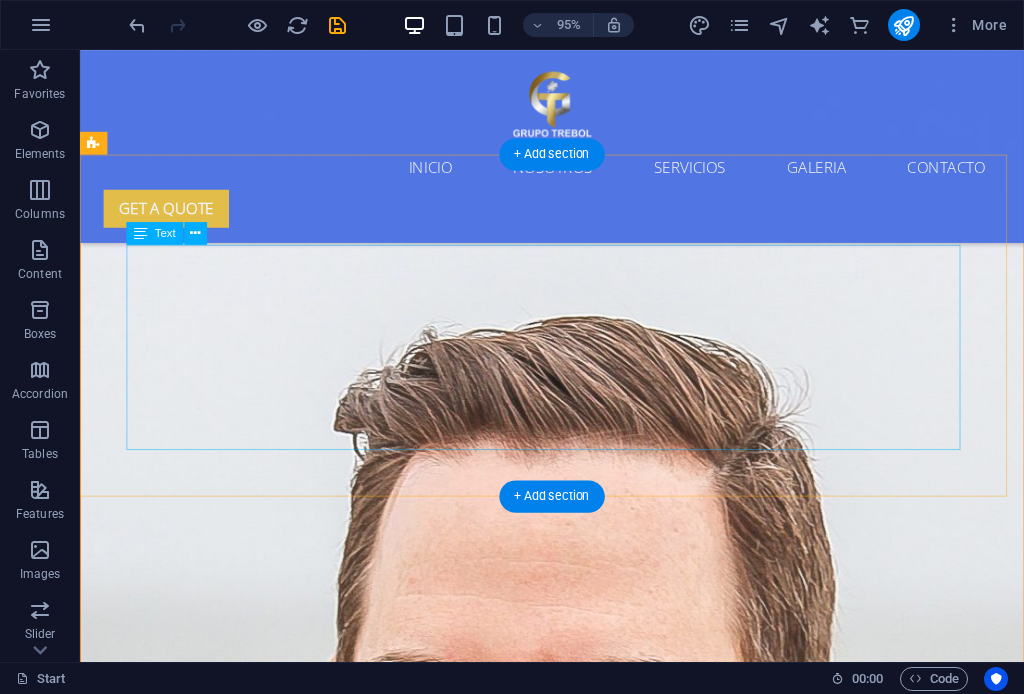 click on "Tu aliado en la última milla. Soluciones integrales para el transporte terrestre de tu carga. El transporte terrestre abarca todo movimiento de mercancías realizado por tierra y es una de las modalidades más utilizadas a nivel mundial. Es especialmente preferido para el traslado de cargas refrigeradas, mercancías a granel, transportes especiales y mercancías peligrosas, entre otras. En el ámbito logístico,  el transporte terrestre destaca como uno de los métodos más populares para el envío de mercancías , siendo el método predilecto para distancias cortas dentro de un mismo país. Sin embargo, también puede utilizarse eficazmente para el transporte internacional. Este tipo de transporte es posible gracias a una vasta red de carreteras que permite que, en un breve periodo de tiempo, una mercancía pueda llegar hasta el otro extremo del país, asegurando rapidez y eficiencia en la entrega." at bounding box center (568, 6043) 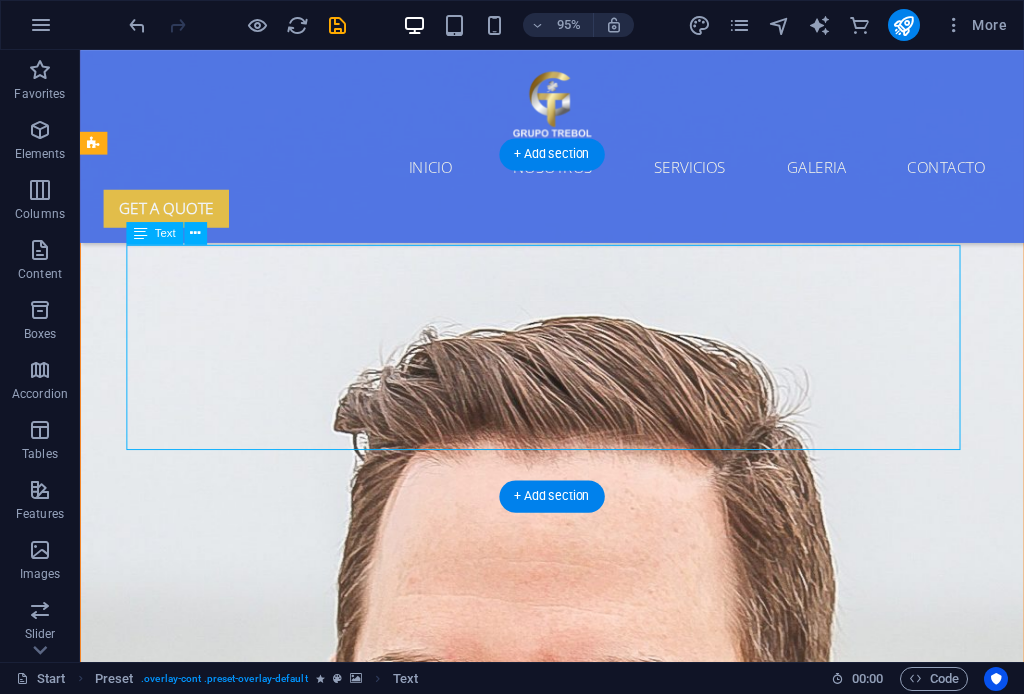 click on "Tu aliado en la última milla. Soluciones integrales para el transporte terrestre de tu carga. El transporte terrestre abarca todo movimiento de mercancías realizado por tierra y es una de las modalidades más utilizadas a nivel mundial. Es especialmente preferido para el traslado de cargas refrigeradas, mercancías a granel, transportes especiales y mercancías peligrosas, entre otras. En el ámbito logístico,  el transporte terrestre destaca como uno de los métodos más populares para el envío de mercancías , siendo el método predilecto para distancias cortas dentro de un mismo país. Sin embargo, también puede utilizarse eficazmente para el transporte internacional. Este tipo de transporte es posible gracias a una vasta red de carreteras que permite que, en un breve periodo de tiempo, una mercancía pueda llegar hasta el otro extremo del país, asegurando rapidez y eficiencia en la entrega." at bounding box center [568, 6043] 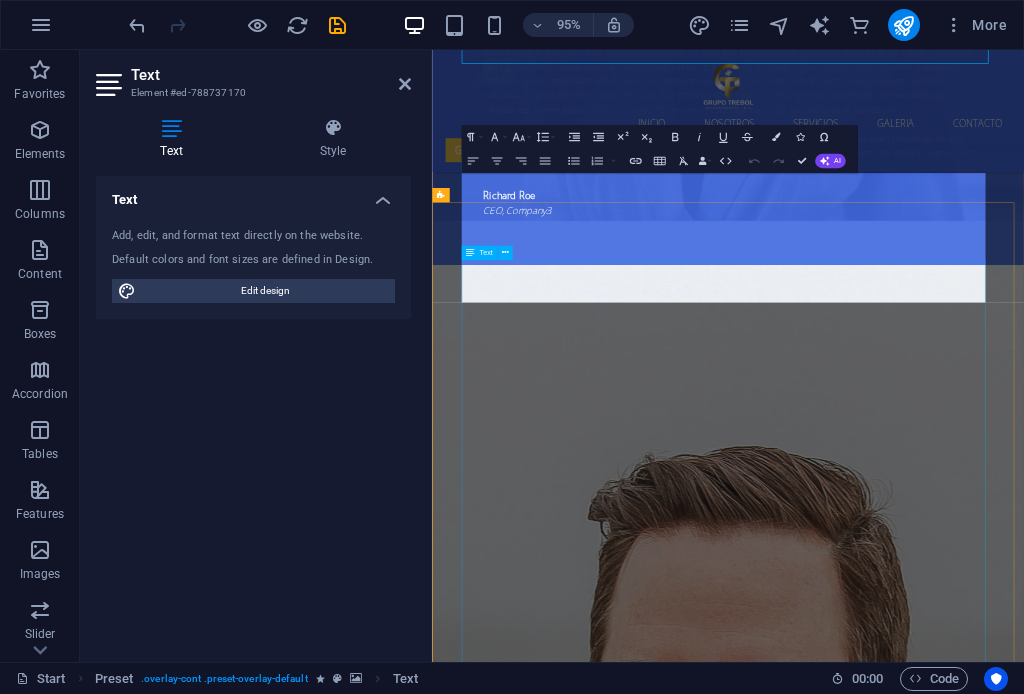 scroll, scrollTop: 5447, scrollLeft: 0, axis: vertical 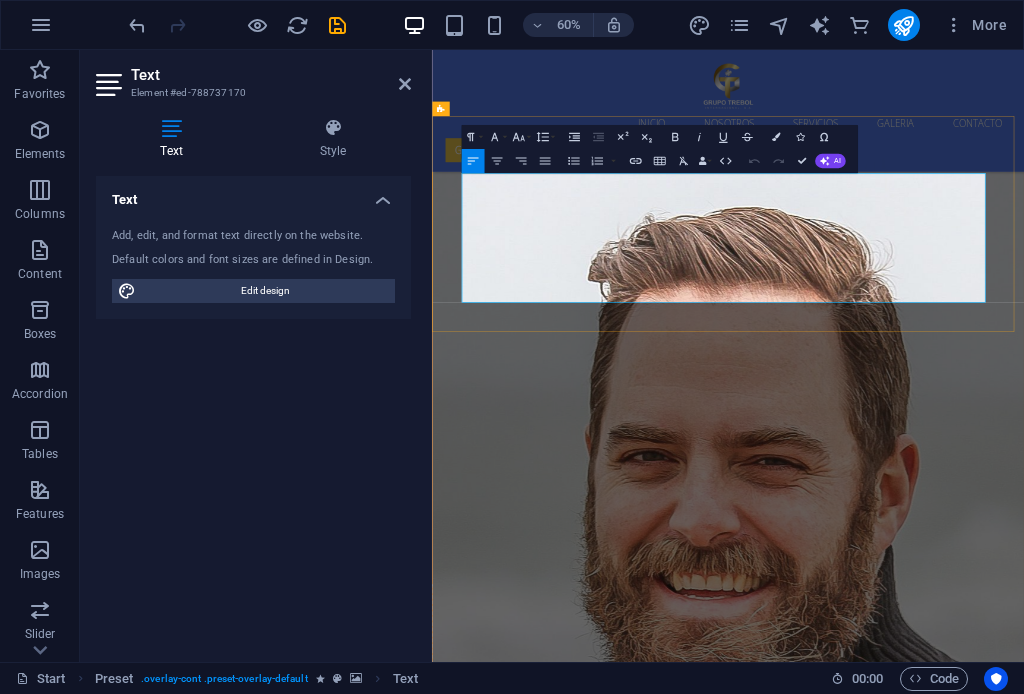 click on "El transporte terrestre abarca todo movimiento de mercancías realizado por tierra y es una de las modalidades más utilizadas a nivel mundial. Es especialmente preferido para el traslado de cargas refrigeradas, mercancías a granel, transportes especiales y mercancías peligrosas, entre otras. En el ámbito logístico,  el transporte terrestre destaca como uno de los métodos más populares para el envío de mercancías , siendo el método predilecto para distancias cortas dentro de un mismo país. Sin embargo, también puede utilizarse eficazmente para el transporte internacional. Este tipo de transporte es posible gracias a una vasta red de carreteras que permite que, en un breve periodo de tiempo, una mercancía pueda llegar hasta el otro extremo del país, asegurando rapidez y eficiencia en la entrega." at bounding box center [917, 5853] 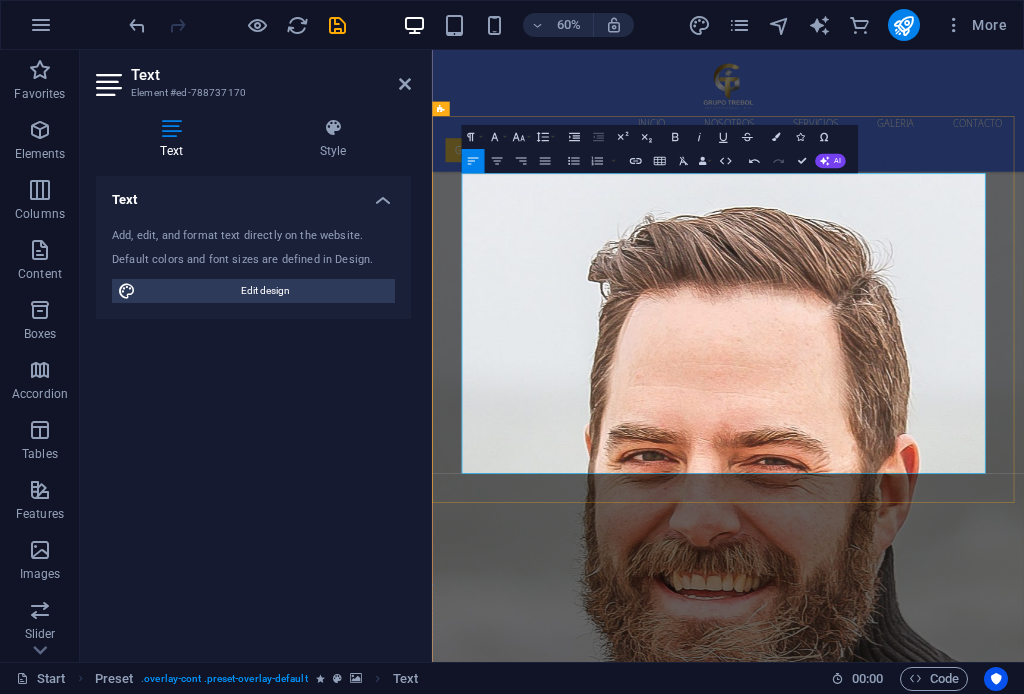 drag, startPoint x: 489, startPoint y: 527, endPoint x: 993, endPoint y: 611, distance: 510.95206 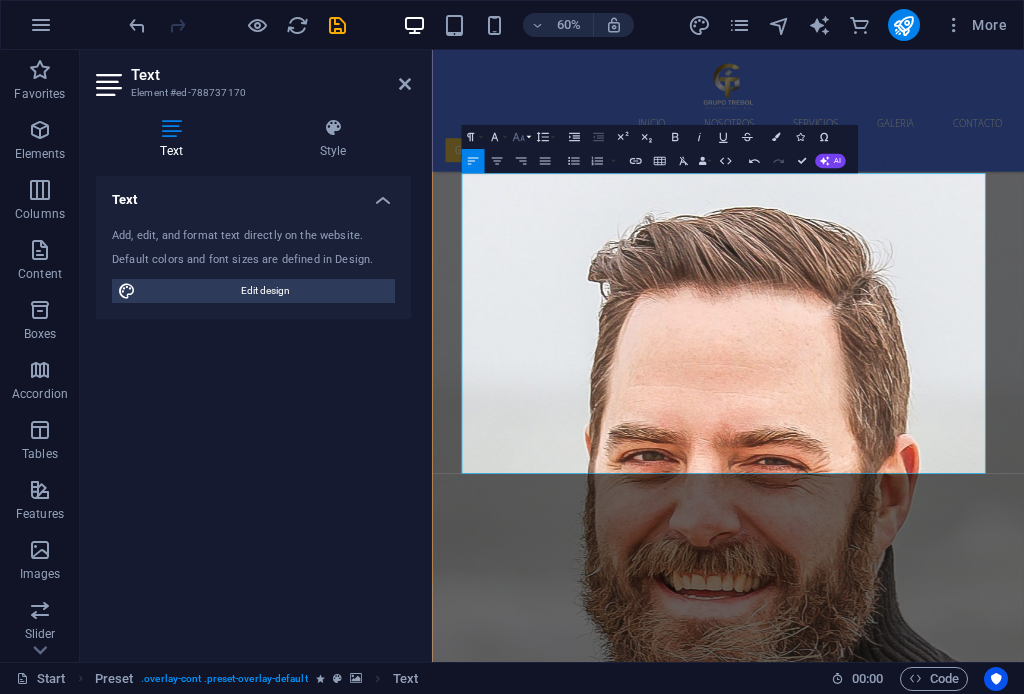click on "Font Size" at bounding box center (520, 137) 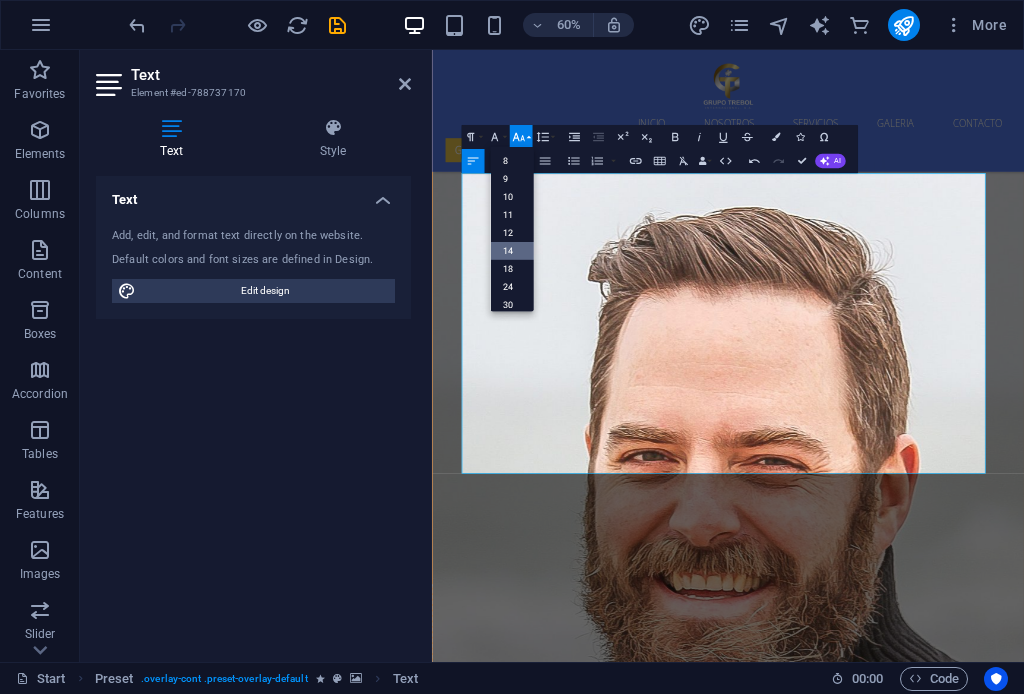 click on "14" at bounding box center [511, 251] 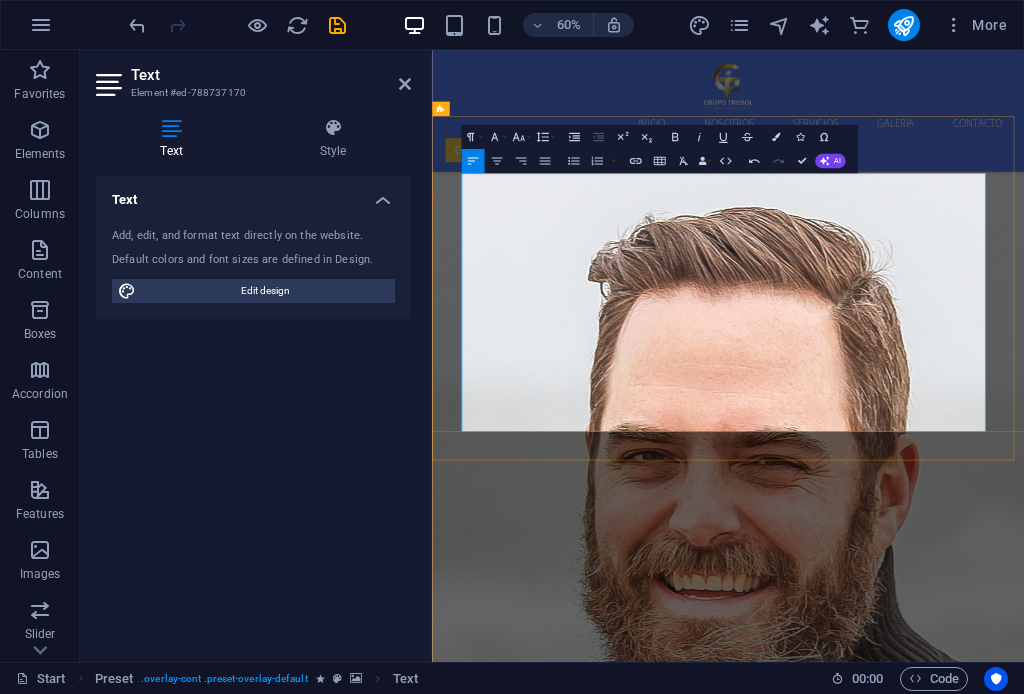 click on "Transporte terrestre por carretera" at bounding box center (917, 6427) 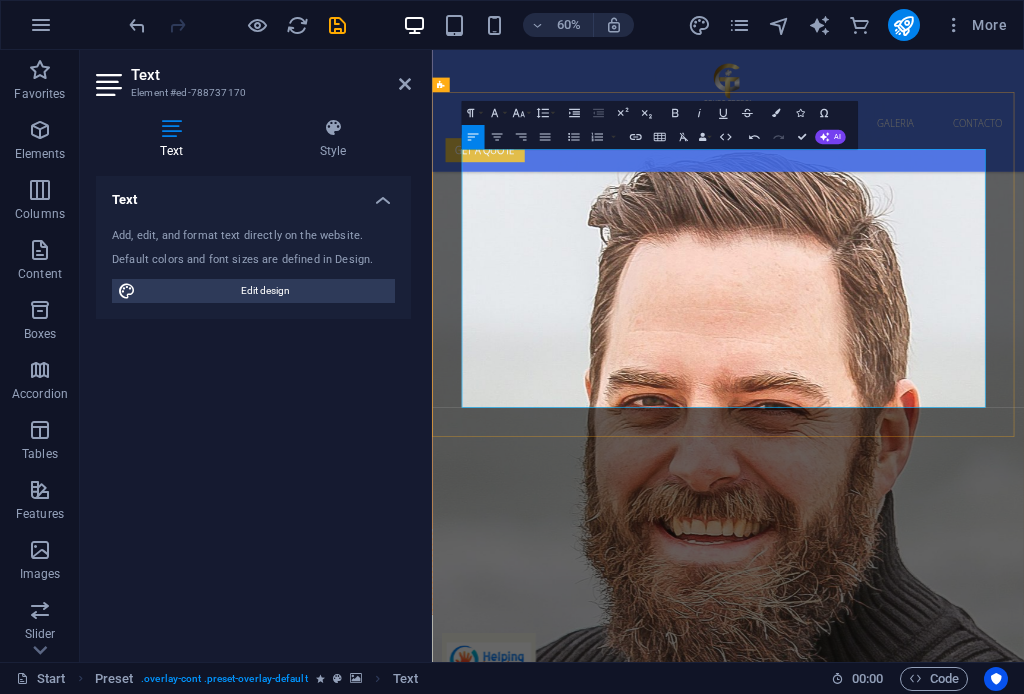scroll, scrollTop: 5447, scrollLeft: 0, axis: vertical 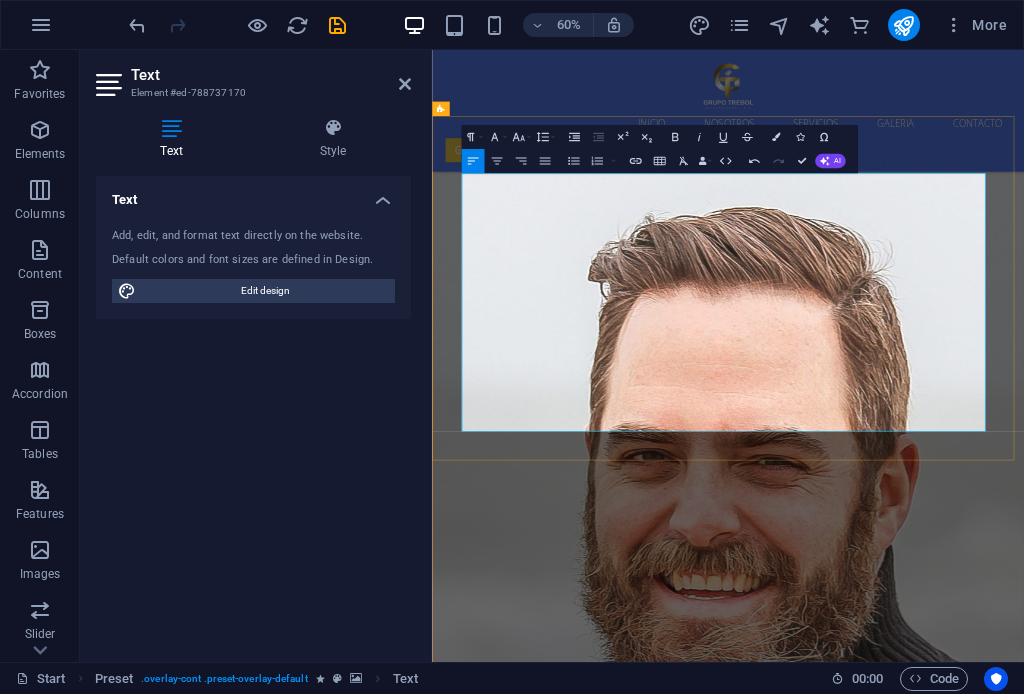 click on "En esta modalidad, se emplean una variedad de vehículos especializados, incluyendo camiones rígidos, articulados, trenes de carretera y unidades refrigeradas, así como aquellos adaptados para transportar mercancías especiales, como cargas a granel, mercancías peligrosas o sobredimensionadas. Estos camiones recorren la extensa red de carreteras del país en el que operan, garantizando la entrega eficiente y segura de las mercancías." at bounding box center [917, 6534] 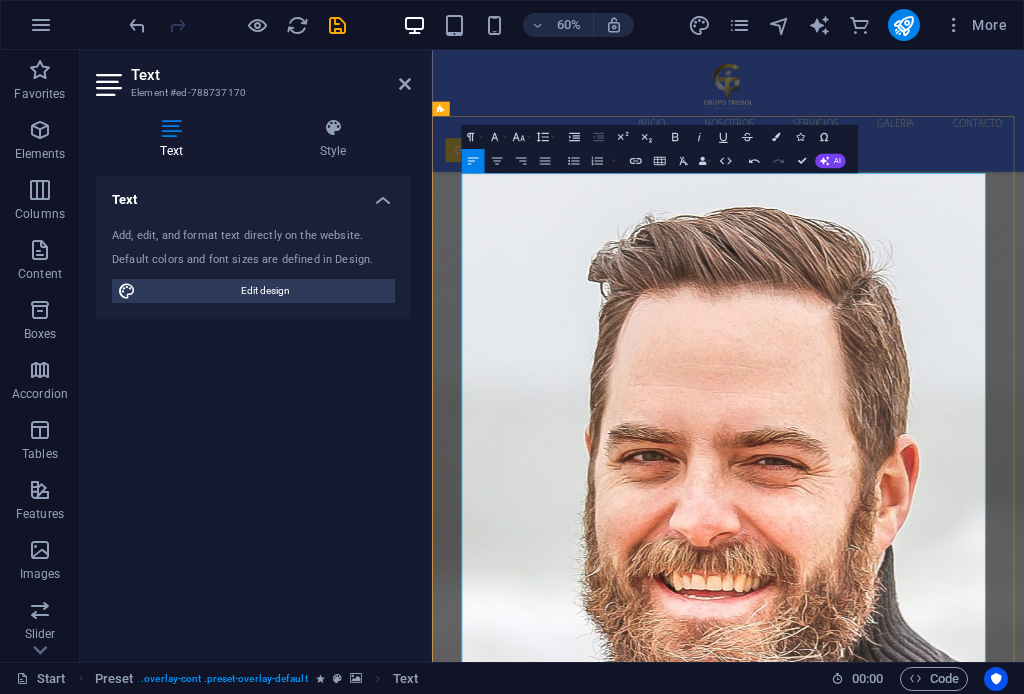 drag, startPoint x: 485, startPoint y: 744, endPoint x: 1247, endPoint y: 911, distance: 780.08527 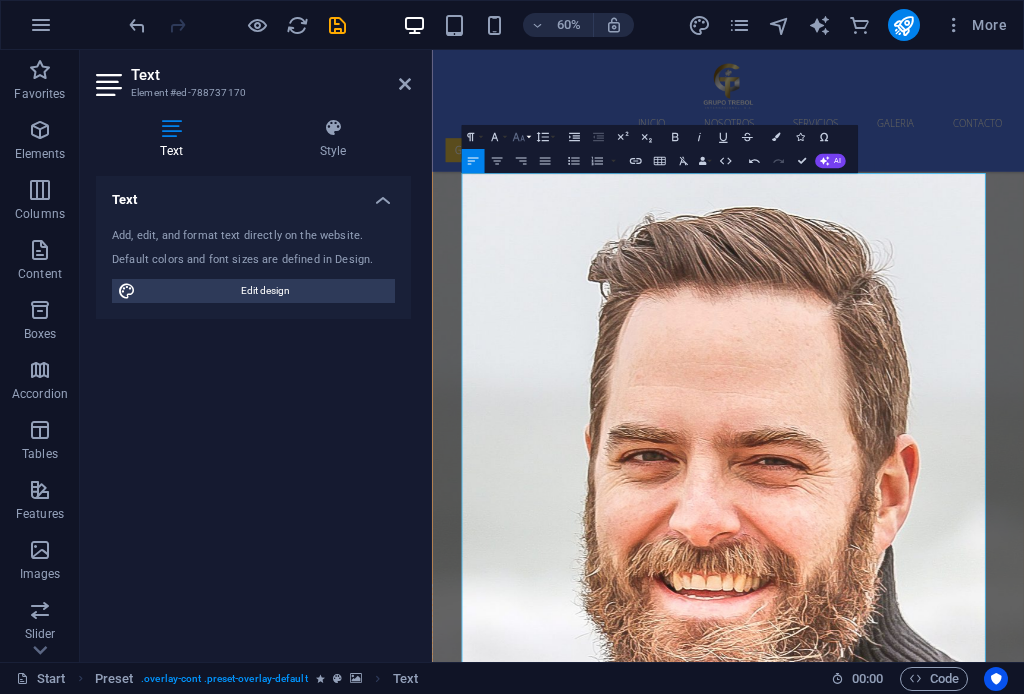 click on "Font Size" at bounding box center [520, 137] 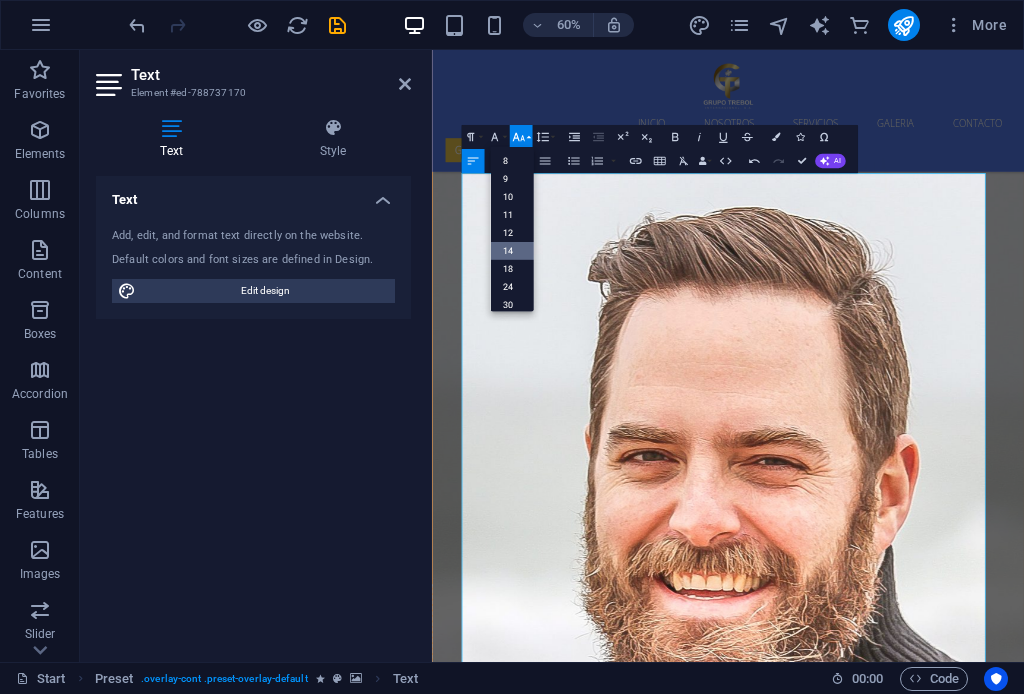 click on "14" at bounding box center [511, 251] 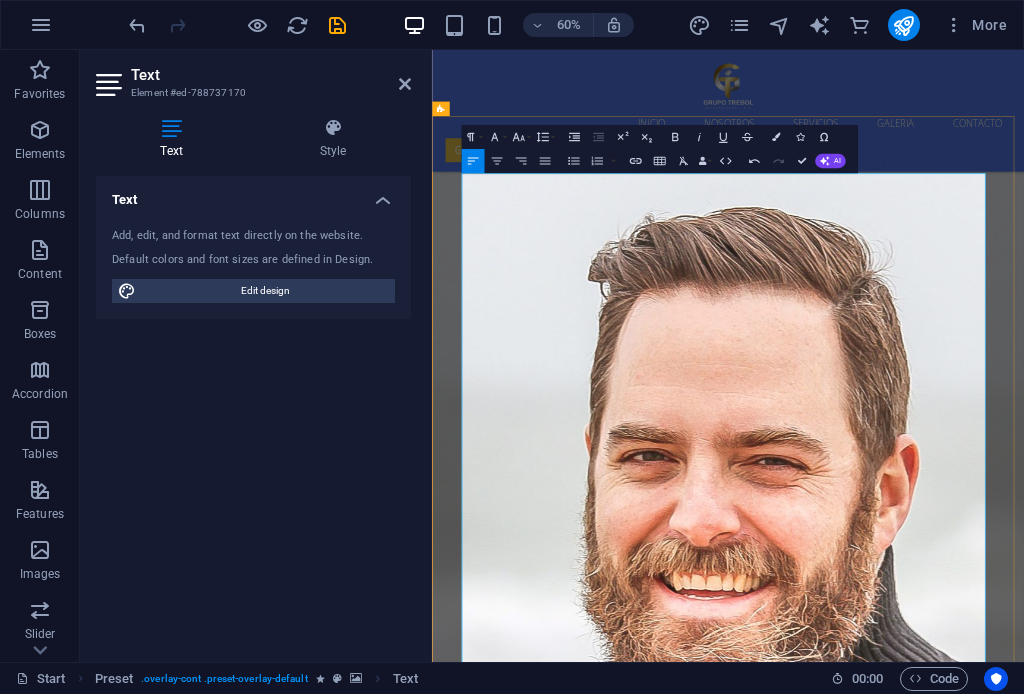 drag, startPoint x: 929, startPoint y: 797, endPoint x: 928, endPoint y: 773, distance: 24.020824 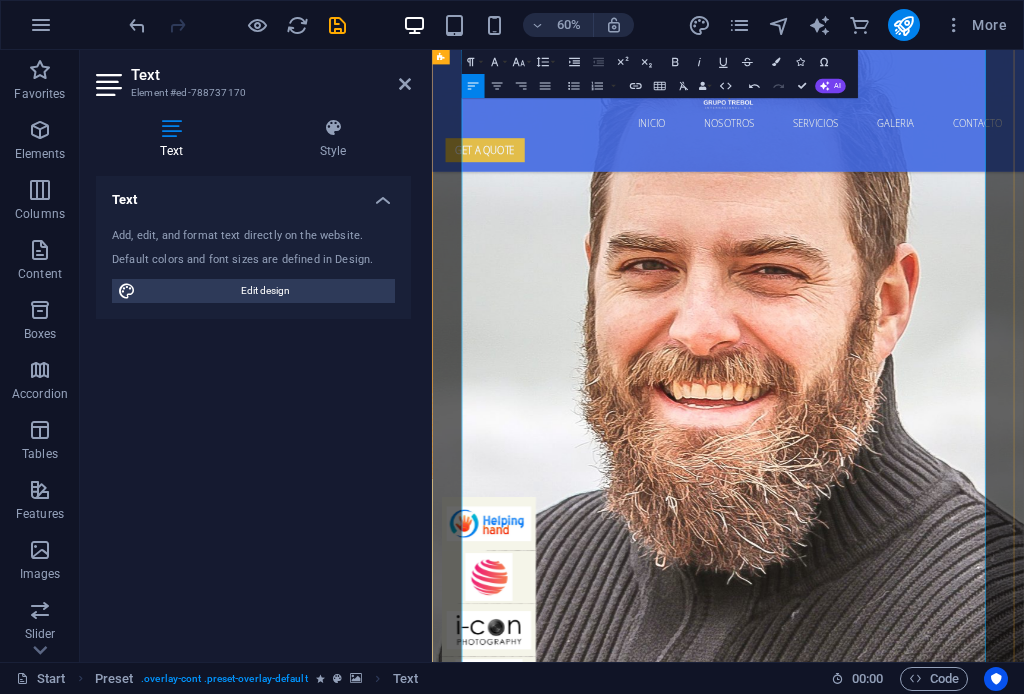 scroll, scrollTop: 5870, scrollLeft: 0, axis: vertical 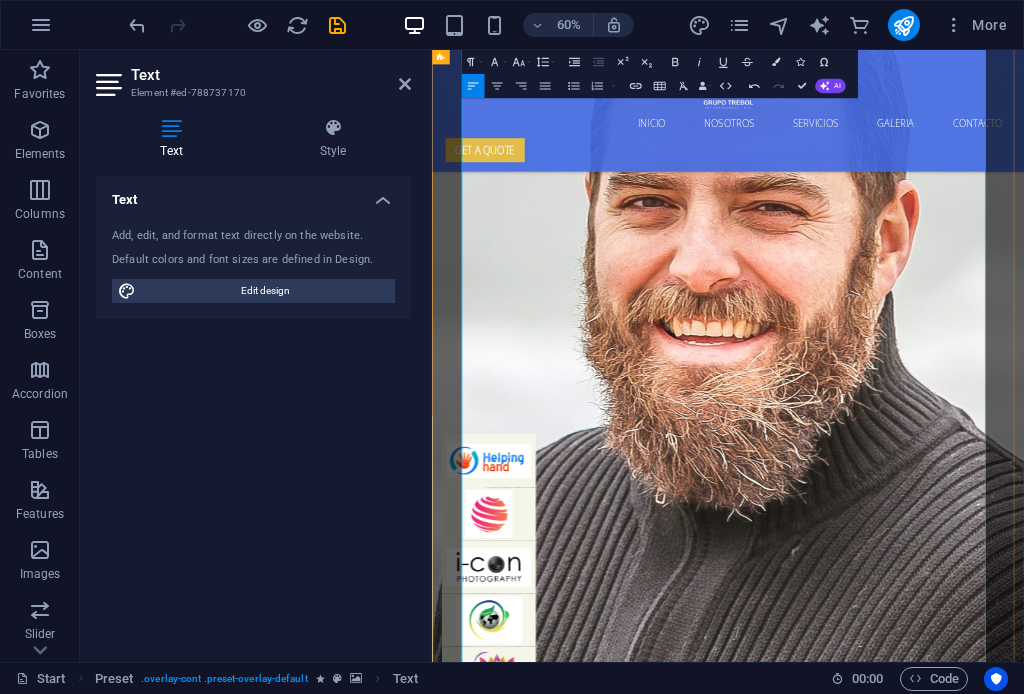 drag, startPoint x: 523, startPoint y: 520, endPoint x: 911, endPoint y: 531, distance: 388.15588 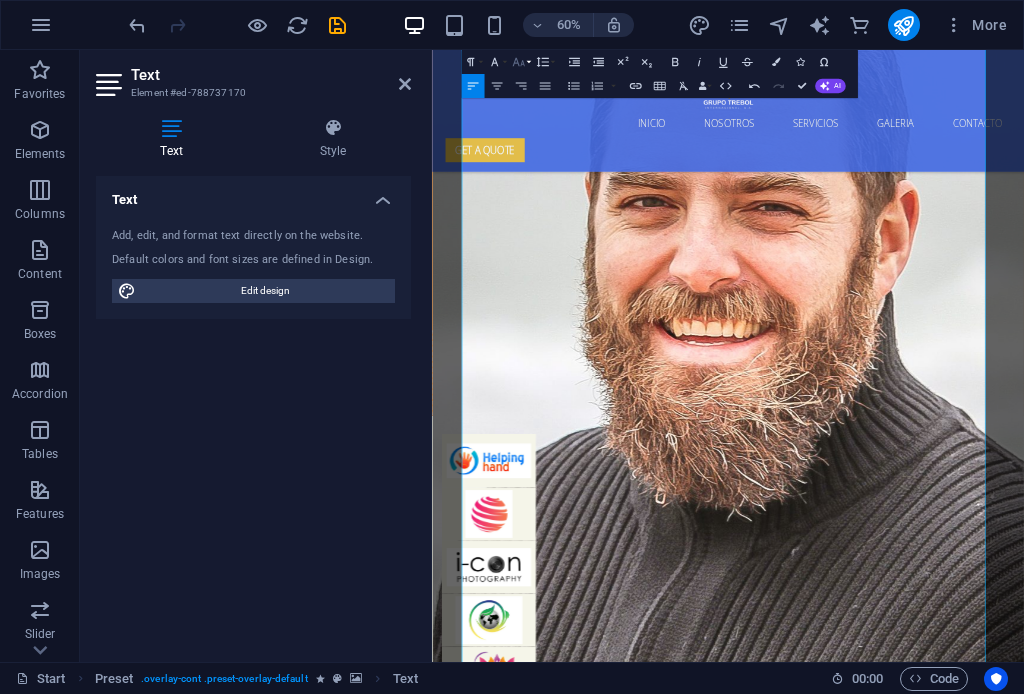 click 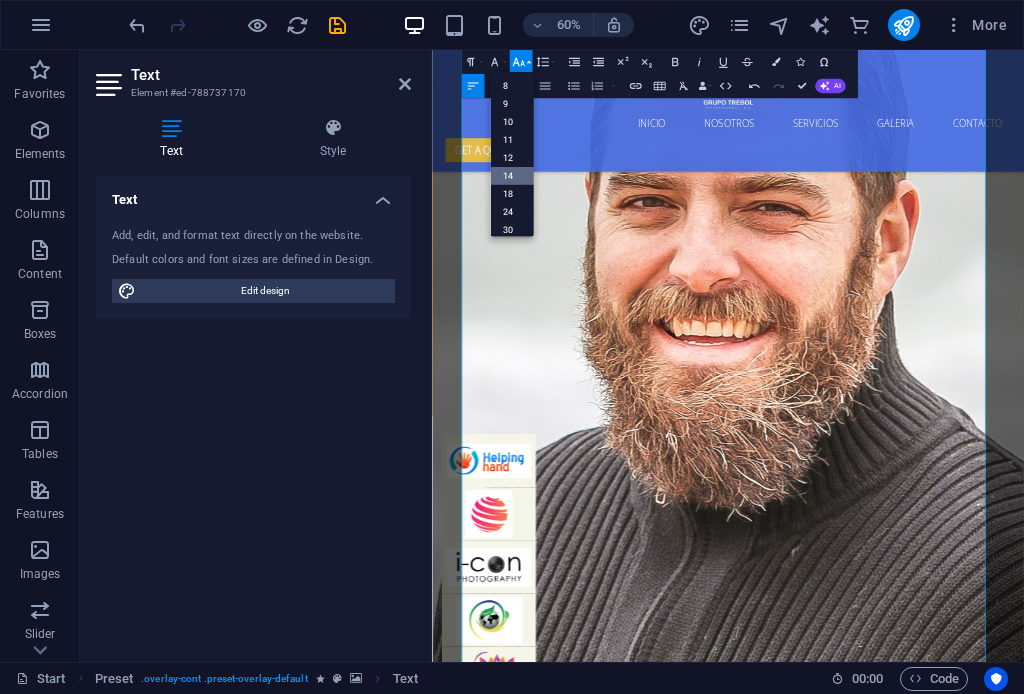 click on "14" at bounding box center (511, 175) 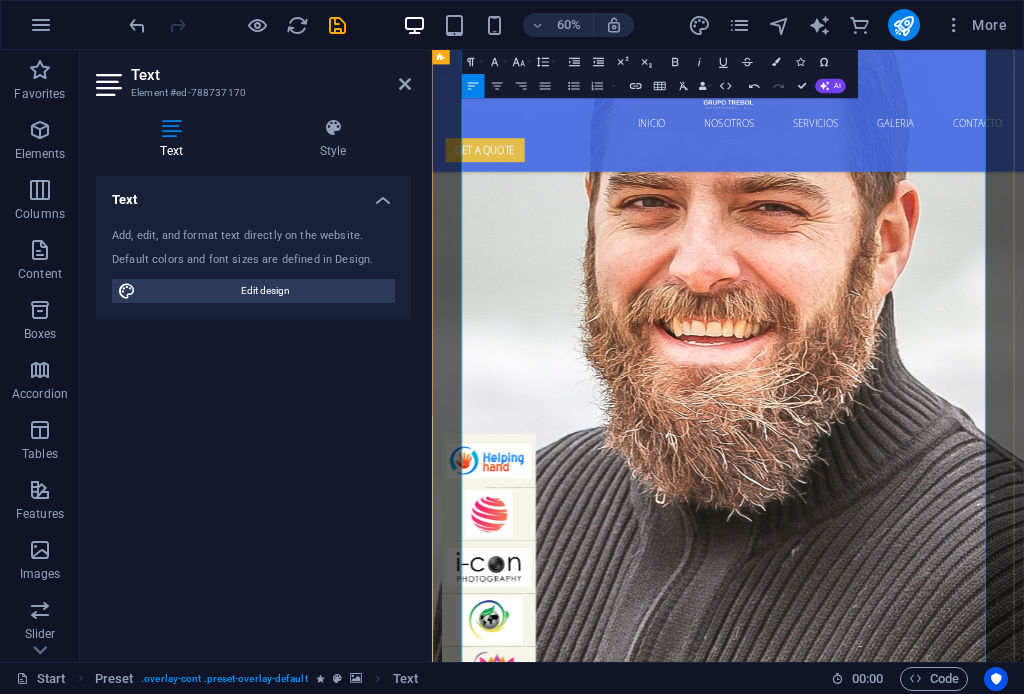 drag, startPoint x: 523, startPoint y: 623, endPoint x: 1112, endPoint y: 625, distance: 589.0034 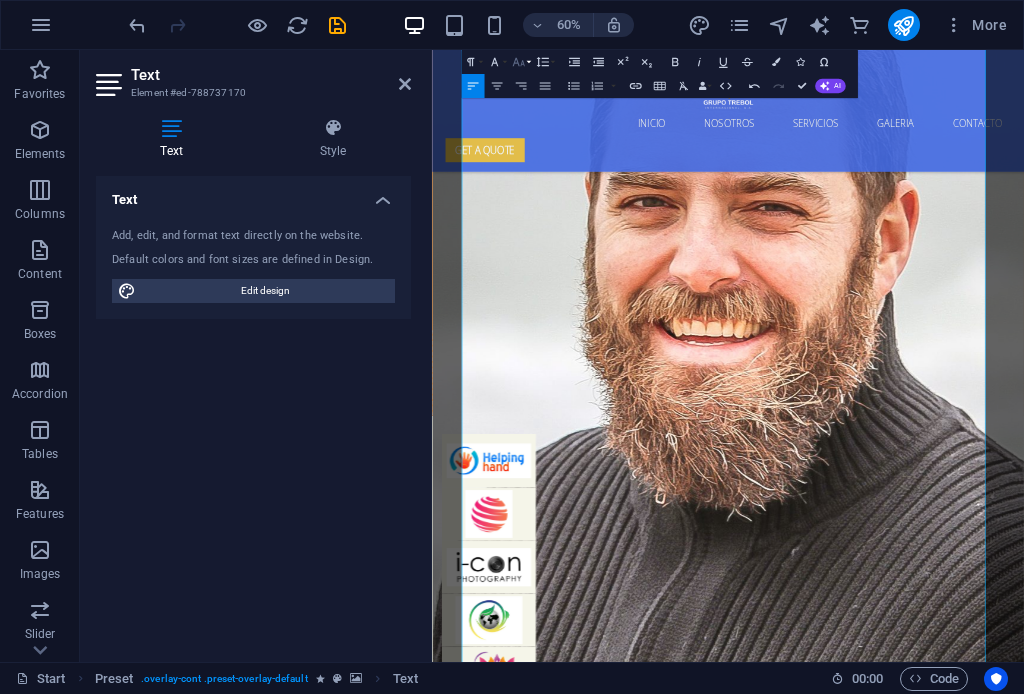 click 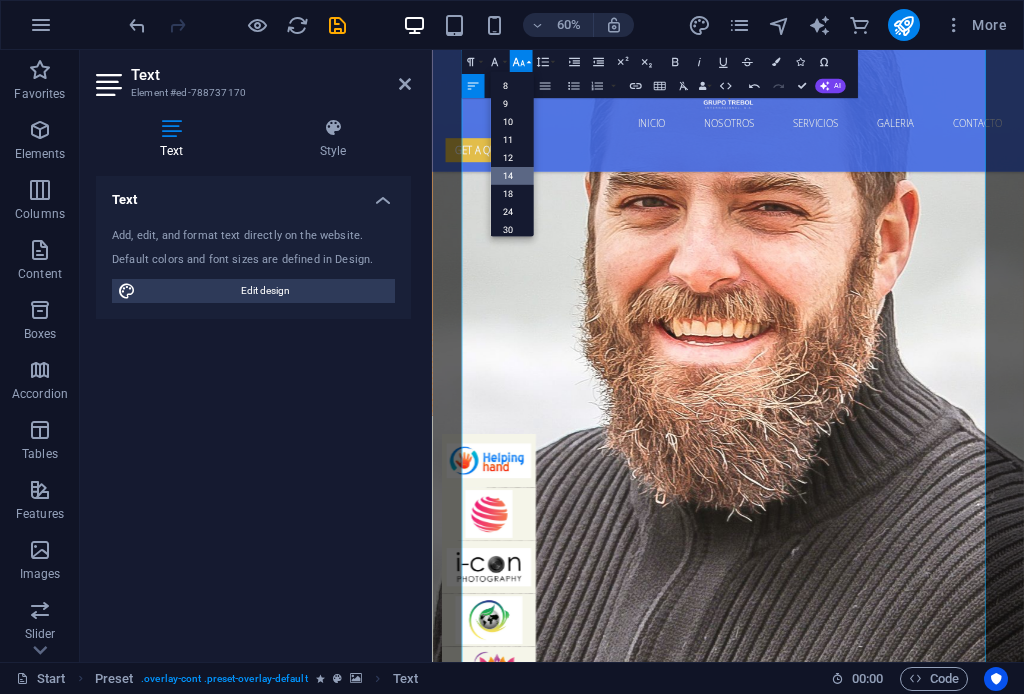 click on "14" at bounding box center (511, 175) 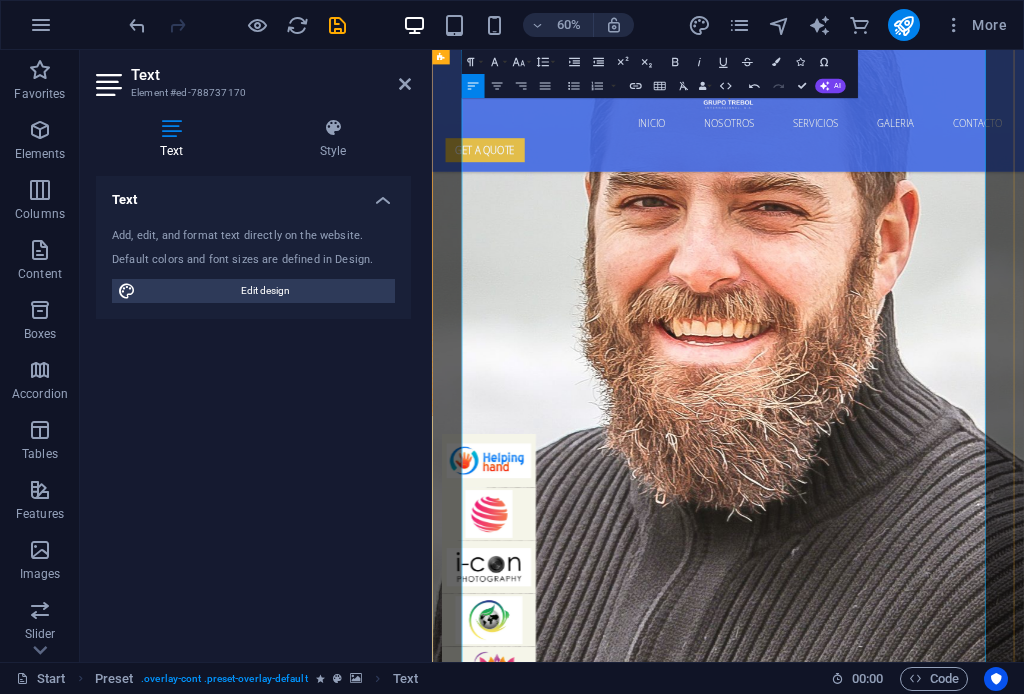 click on "Puede transportar bienes y/o personas" at bounding box center (937, 7413) 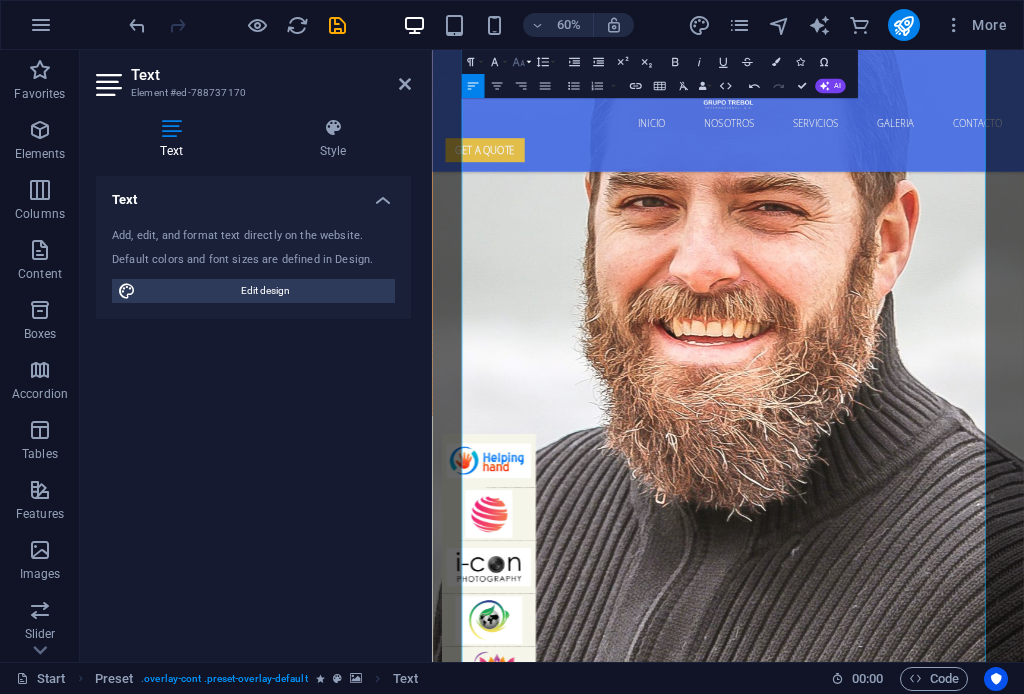 click on "Font Size" at bounding box center [520, 62] 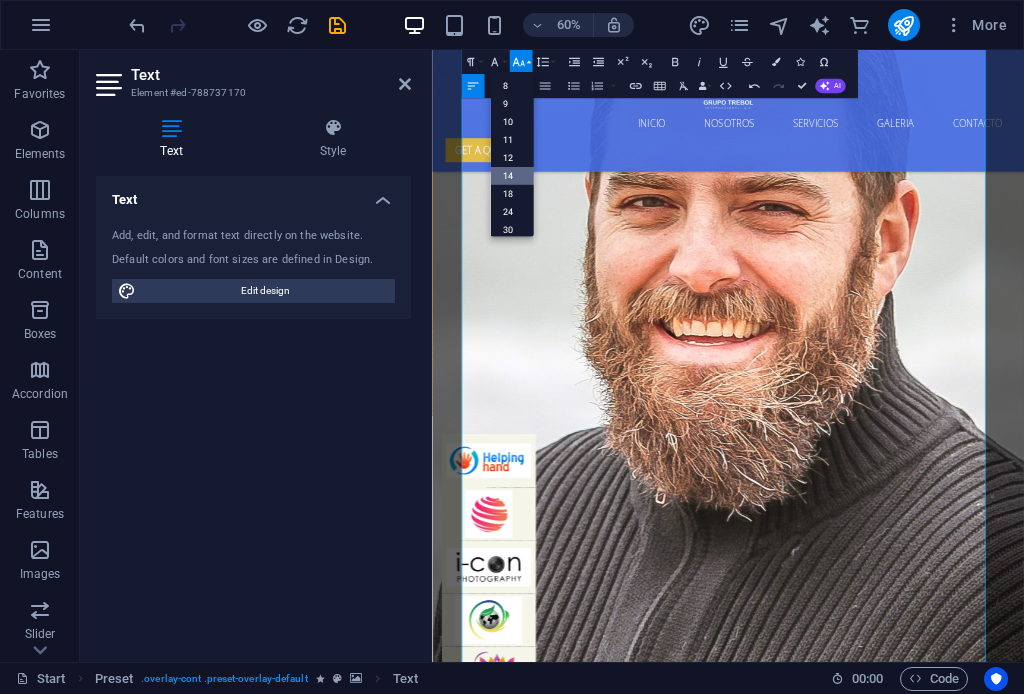 click on "14" at bounding box center [511, 175] 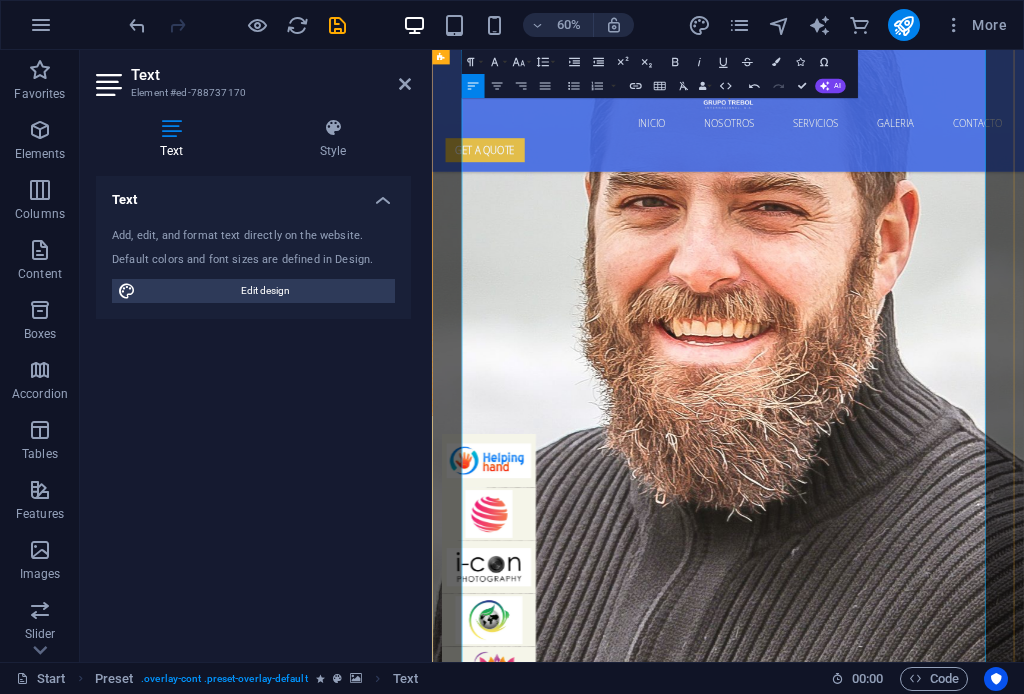drag, startPoint x: 523, startPoint y: 777, endPoint x: 1261, endPoint y: 788, distance: 738.082 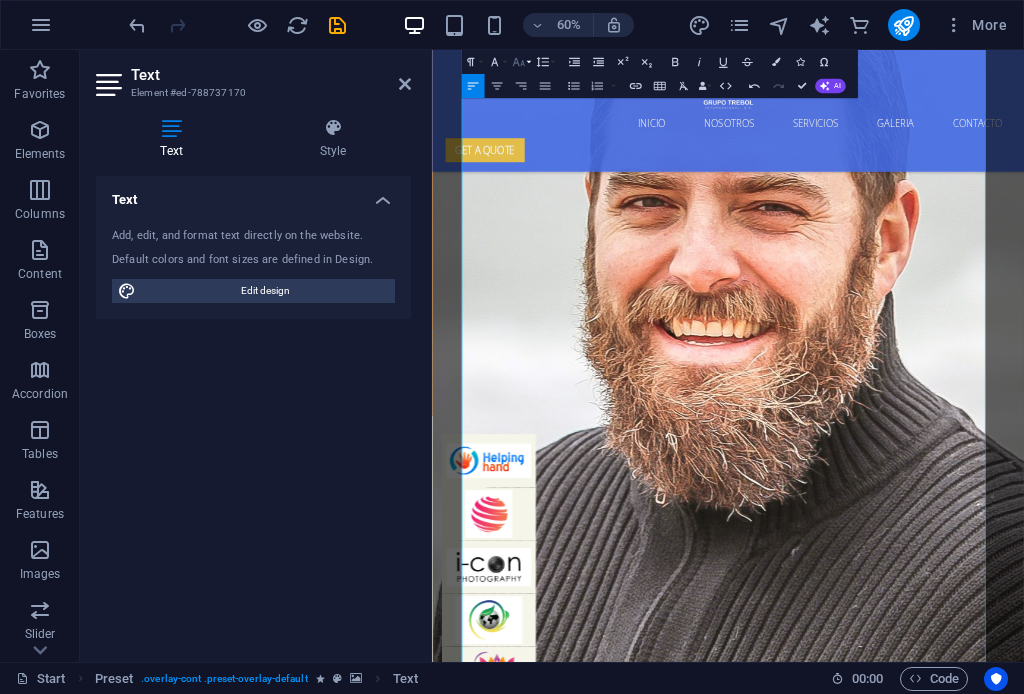 click 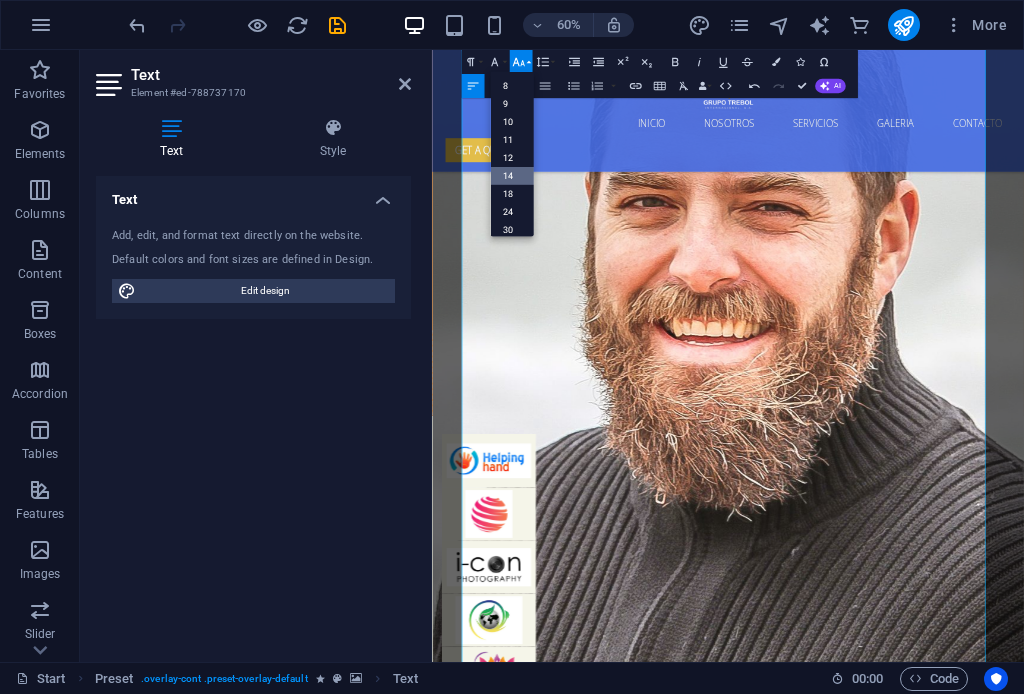 click on "14" at bounding box center [511, 175] 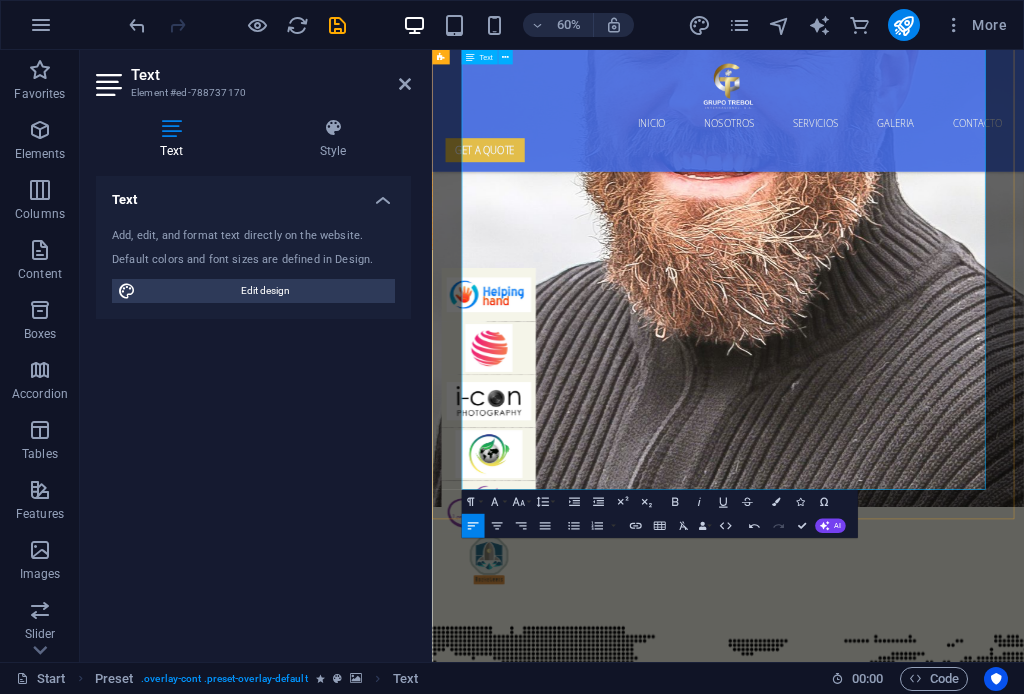 scroll, scrollTop: 6186, scrollLeft: 0, axis: vertical 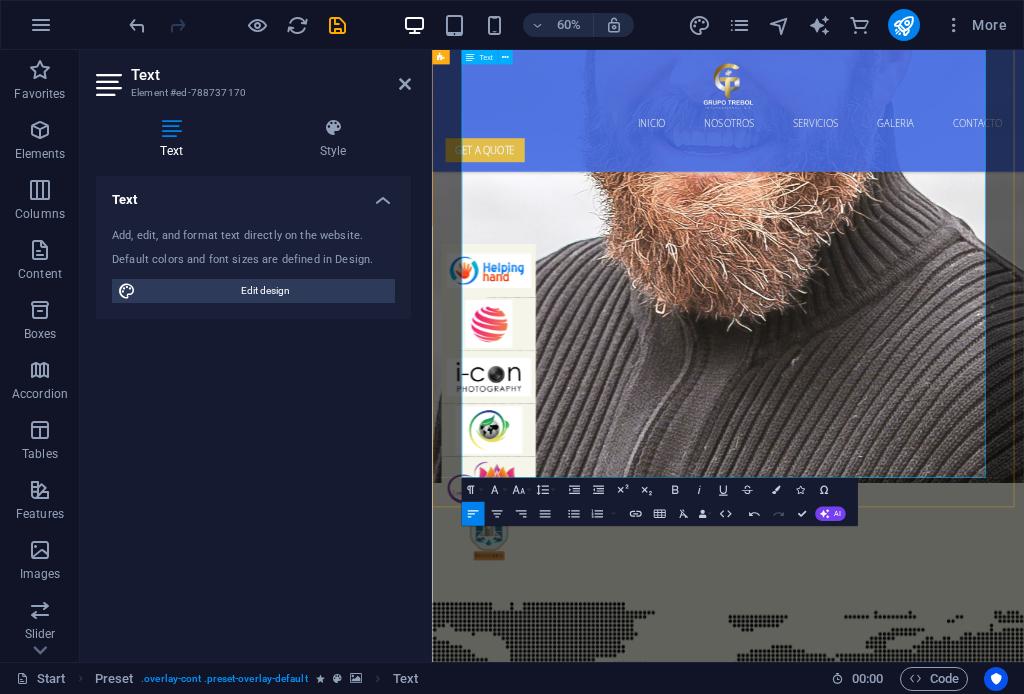 drag, startPoint x: 521, startPoint y: 539, endPoint x: 1301, endPoint y: 553, distance: 780.1256 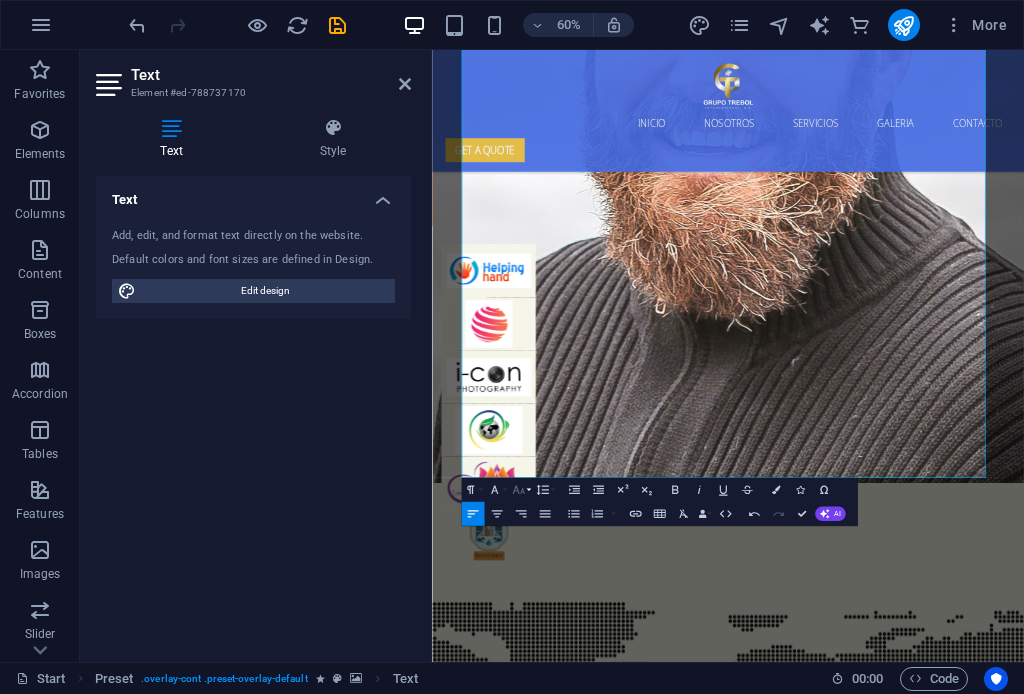 click 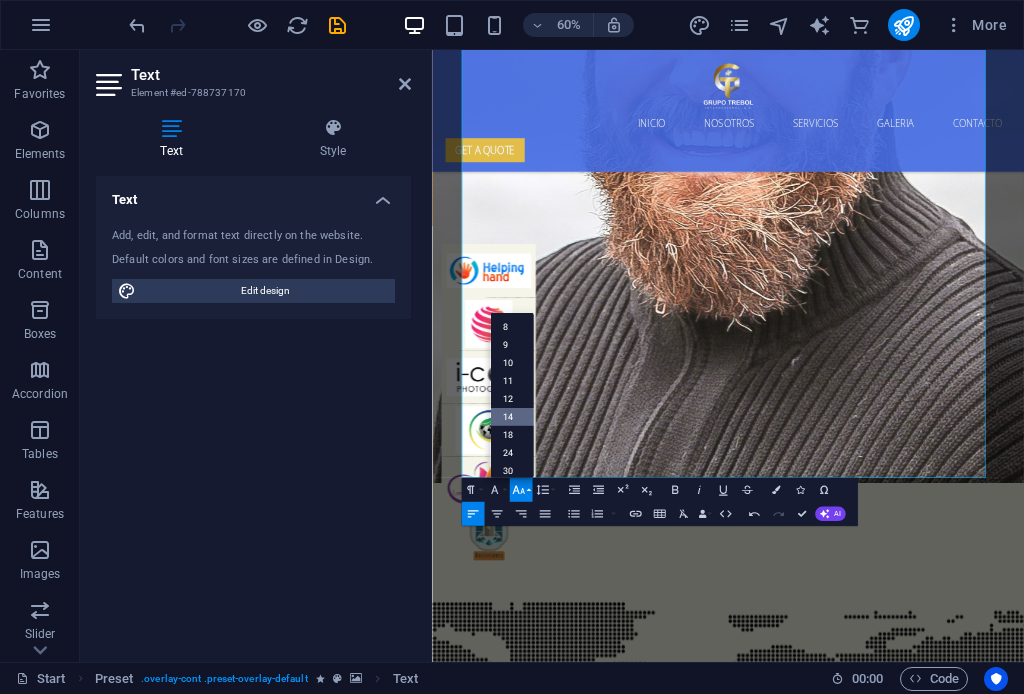 click on "14" at bounding box center [511, 416] 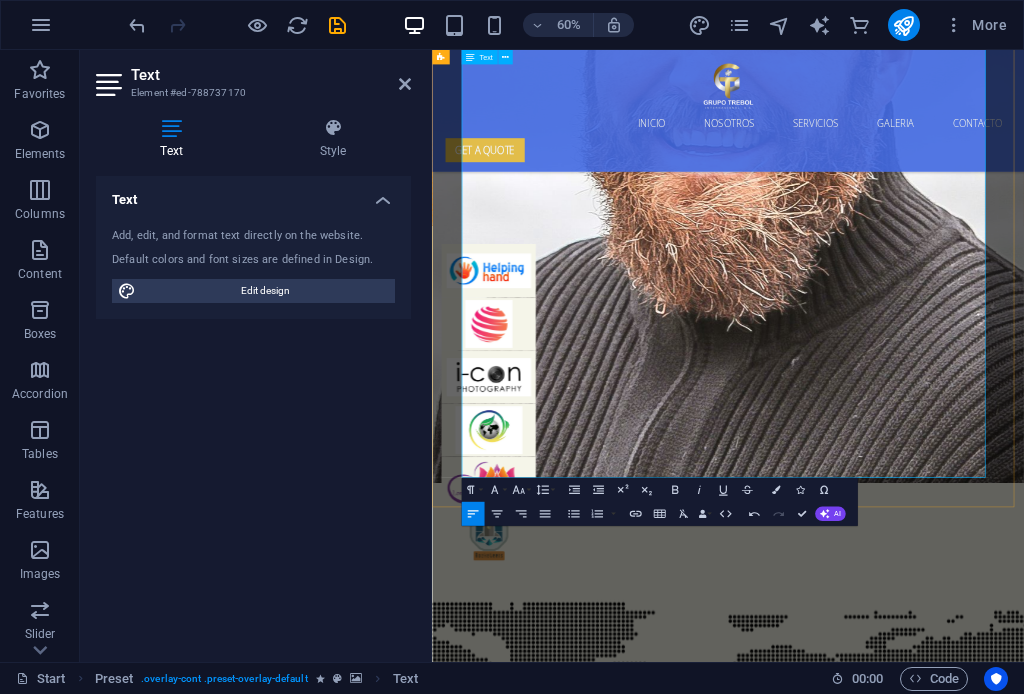 drag, startPoint x: 524, startPoint y: 613, endPoint x: 1165, endPoint y: 621, distance: 641.0499 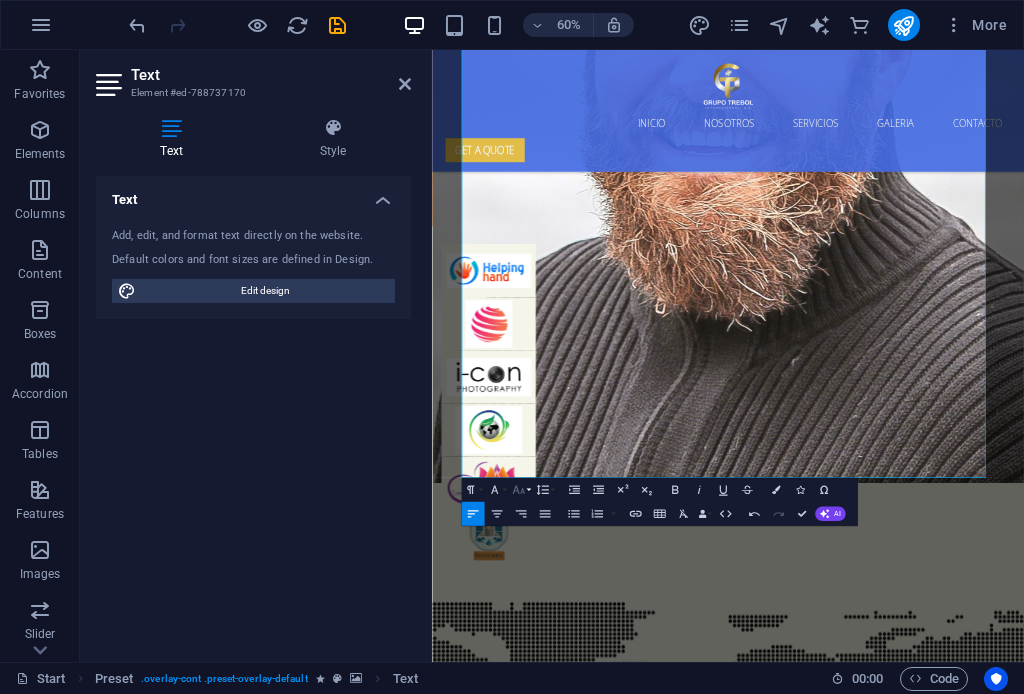 click 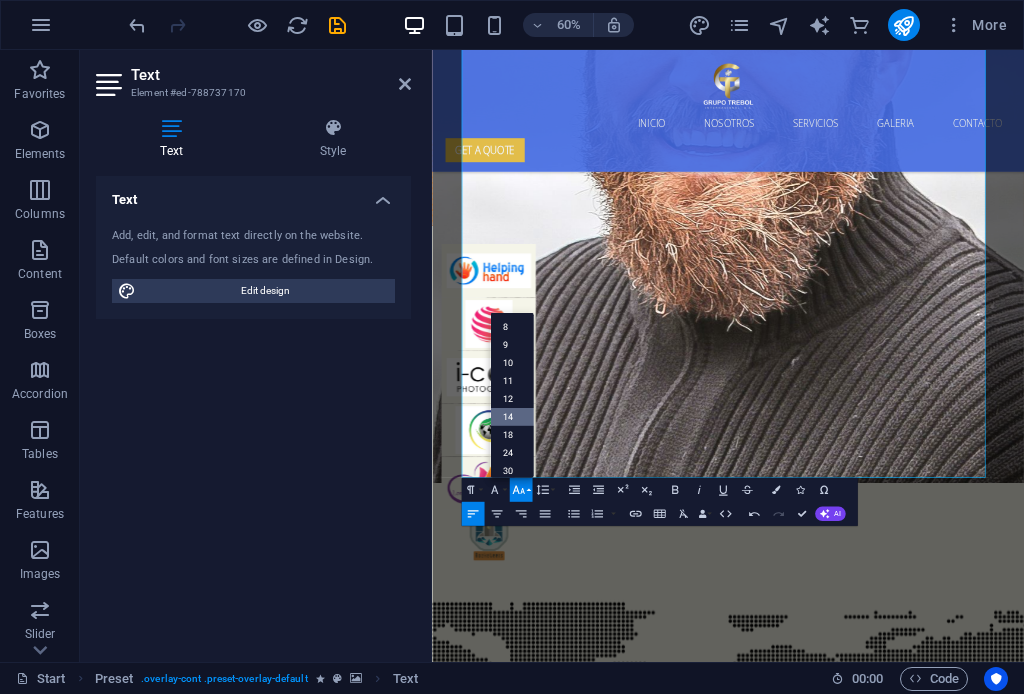 click on "14" at bounding box center (511, 416) 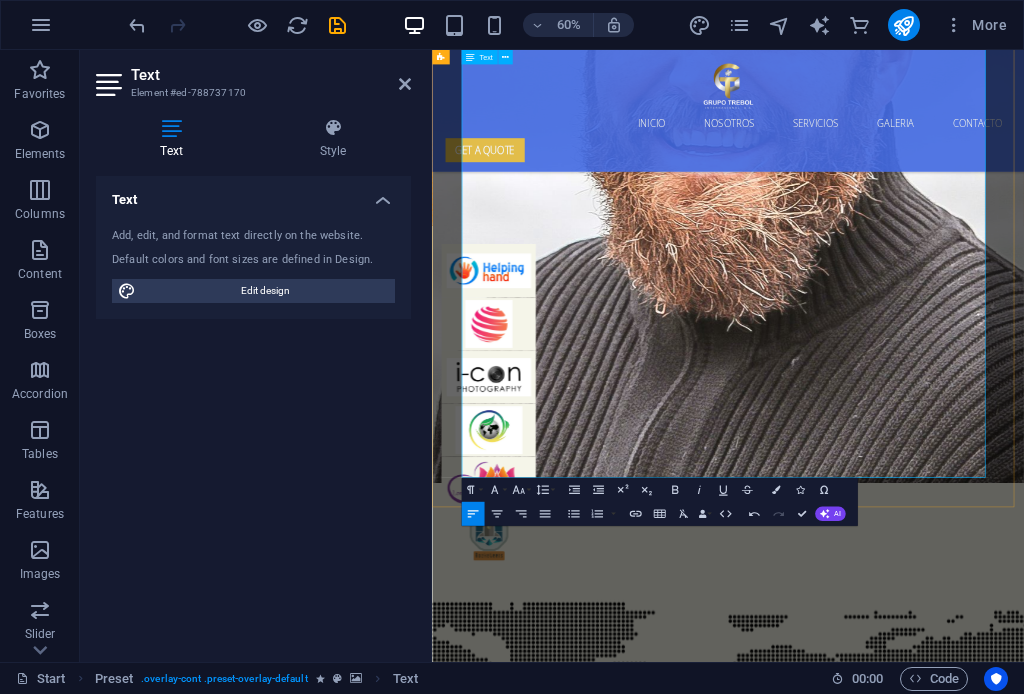drag, startPoint x: 521, startPoint y: 697, endPoint x: 1288, endPoint y: 695, distance: 767.0026 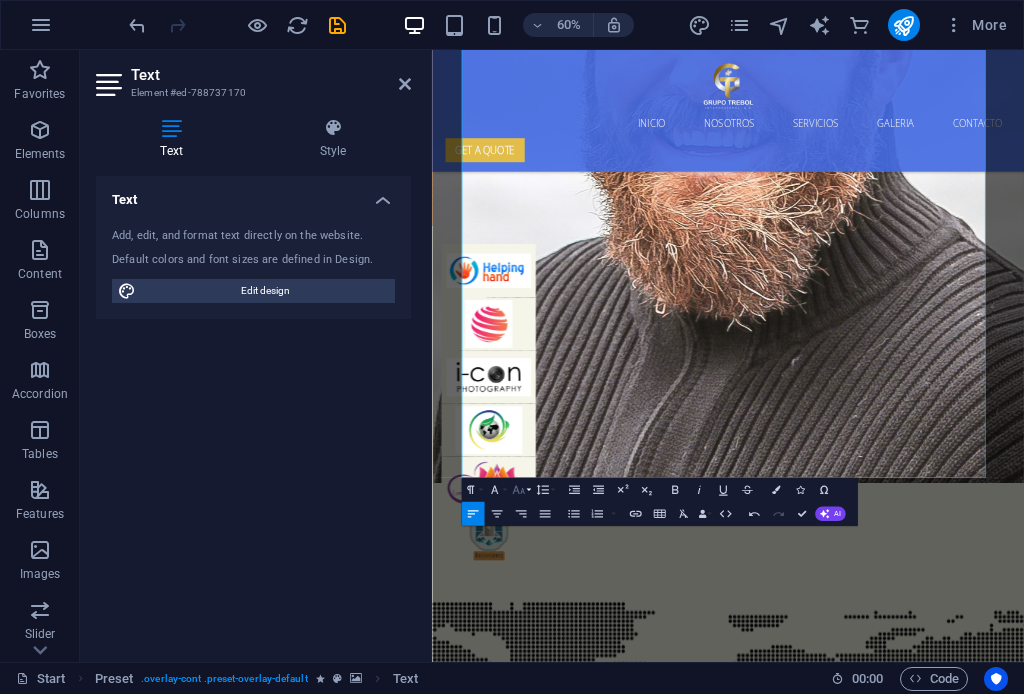 click 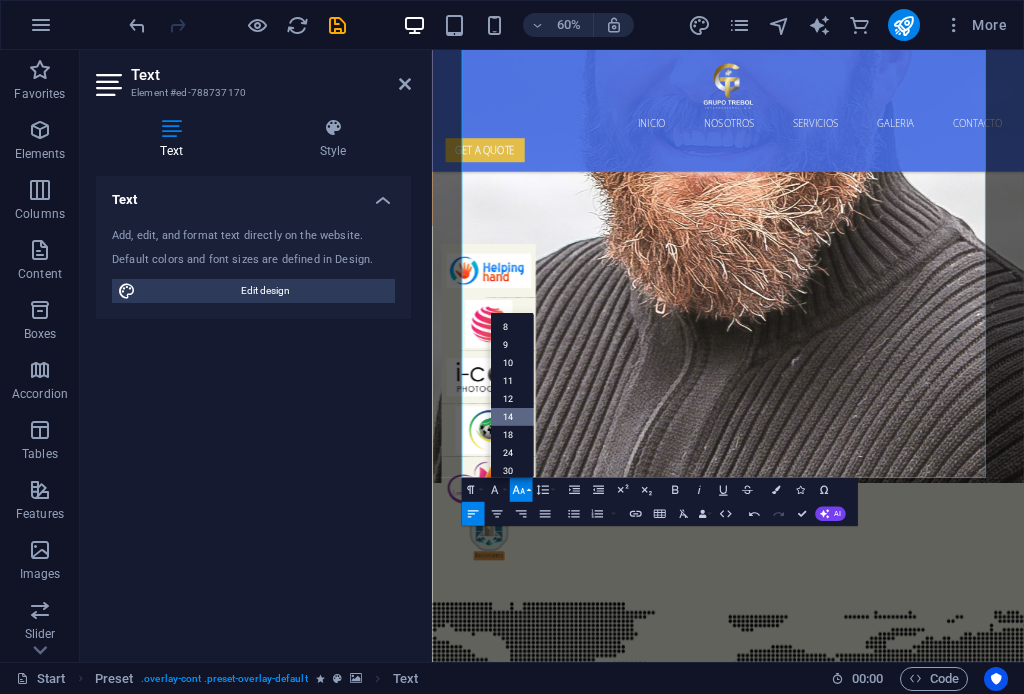 click on "14" at bounding box center (511, 416) 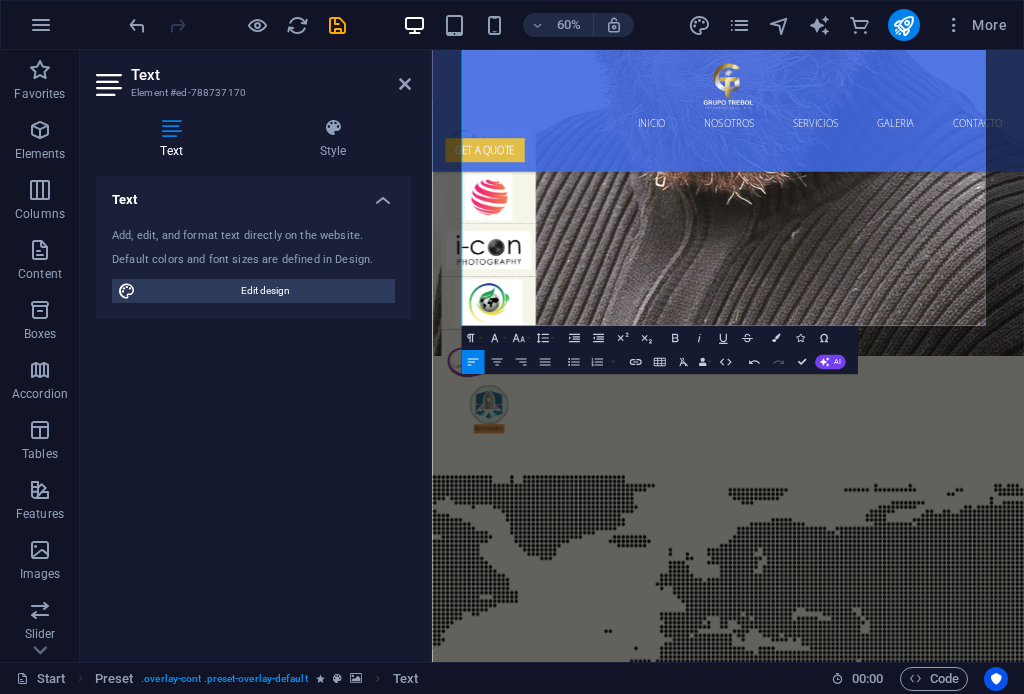 scroll, scrollTop: 6398, scrollLeft: 0, axis: vertical 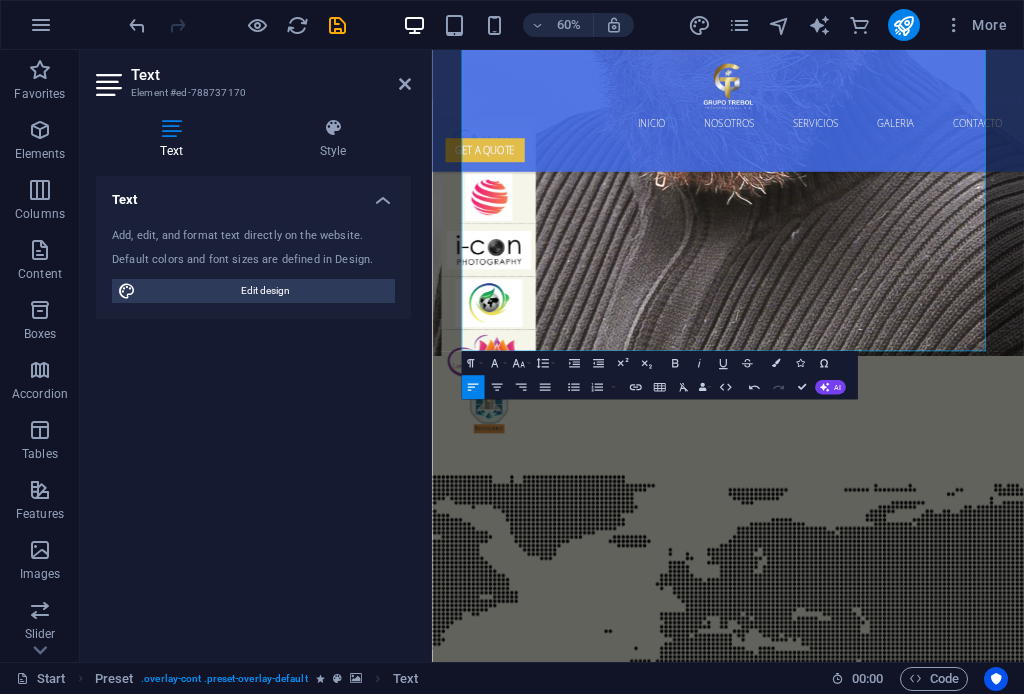 click at bounding box center [917, 5227] 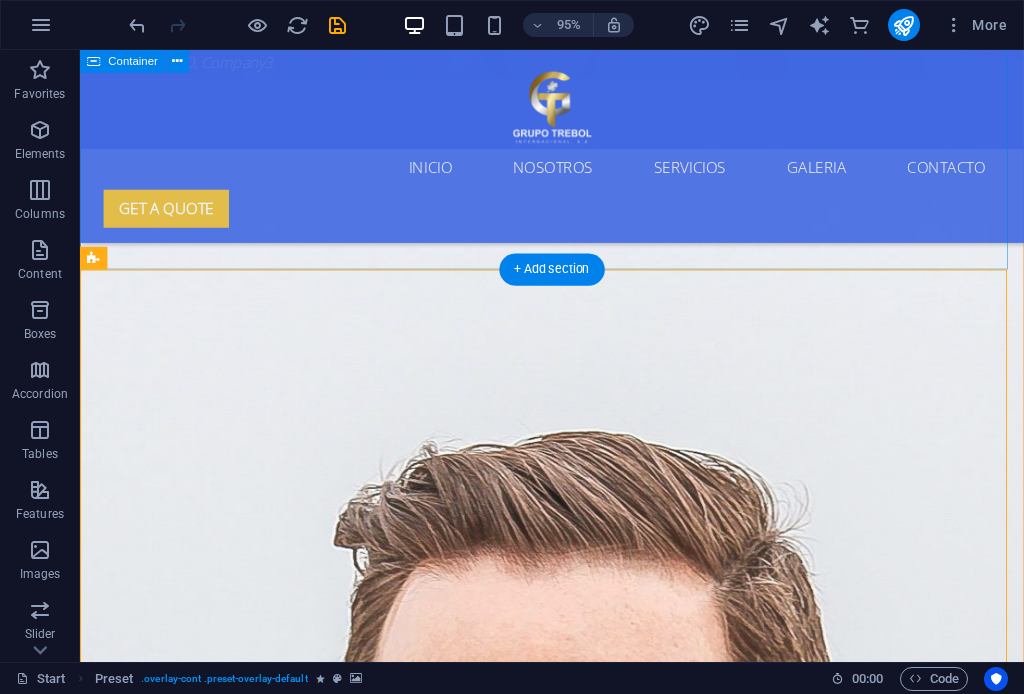 scroll, scrollTop: 4919, scrollLeft: 0, axis: vertical 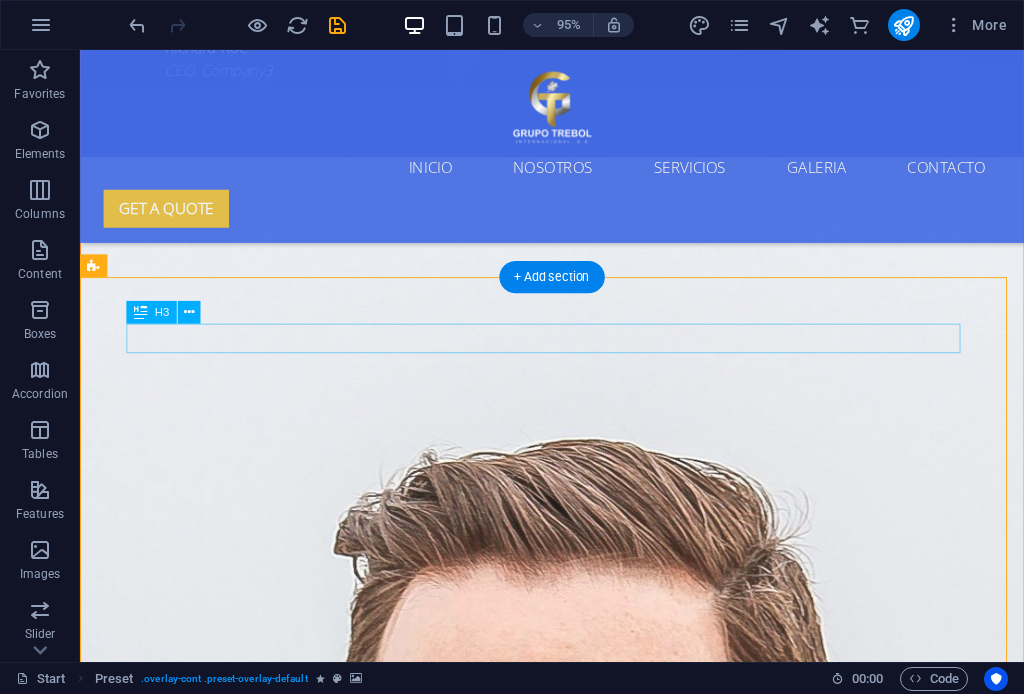 click on "Transporte Terrestre" at bounding box center [568, 7065] 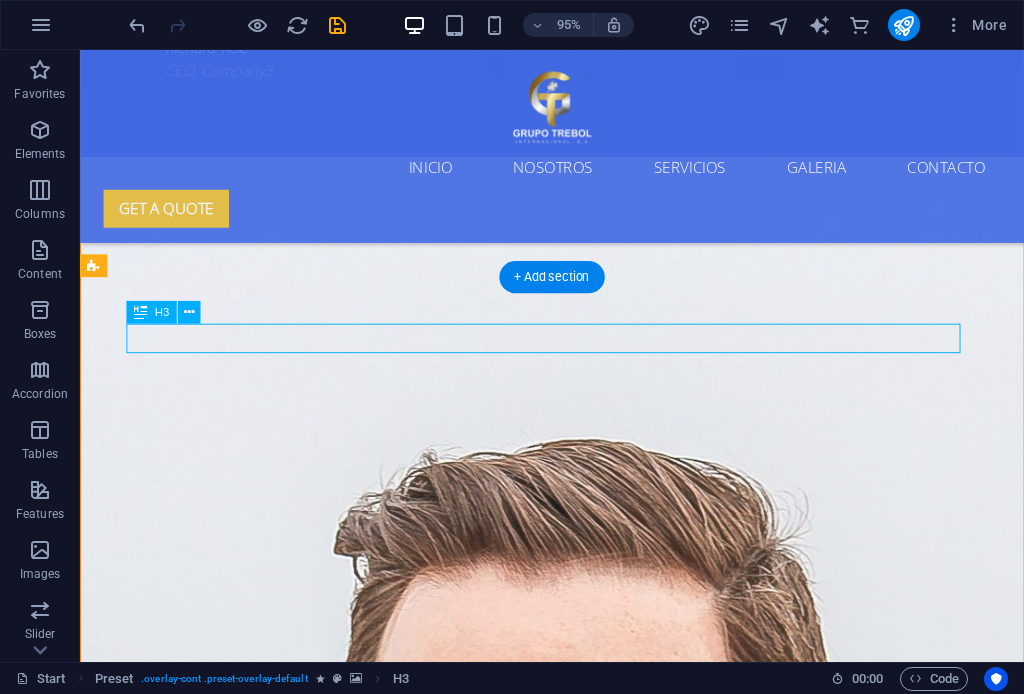 click on "Transporte Terrestre" at bounding box center (568, 7065) 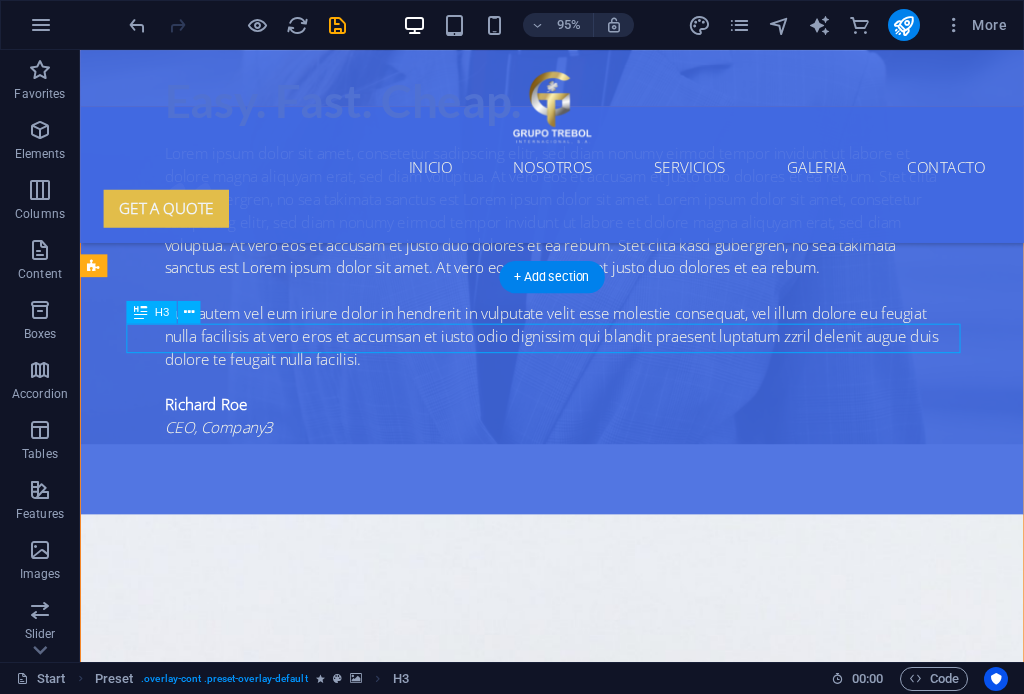 scroll, scrollTop: 5319, scrollLeft: 0, axis: vertical 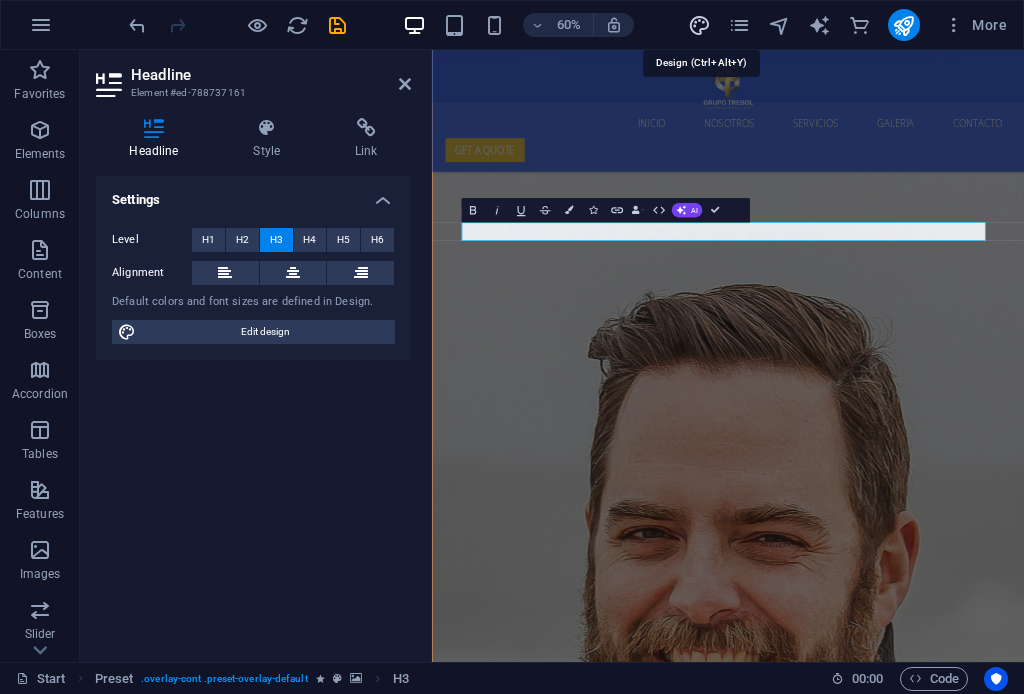 click at bounding box center [699, 25] 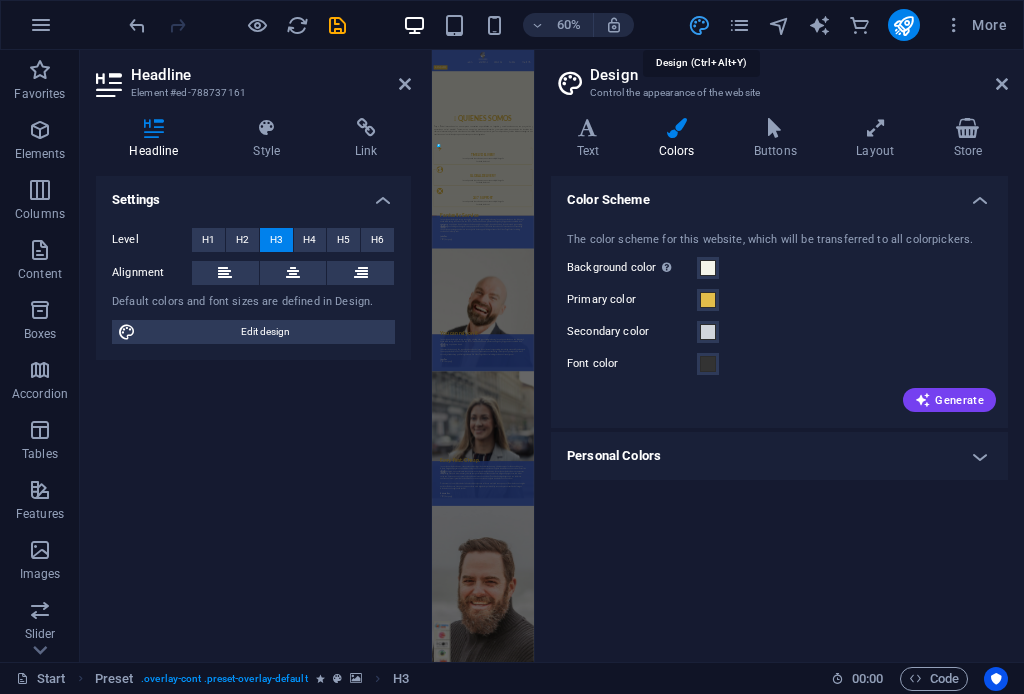 scroll, scrollTop: 9537, scrollLeft: 0, axis: vertical 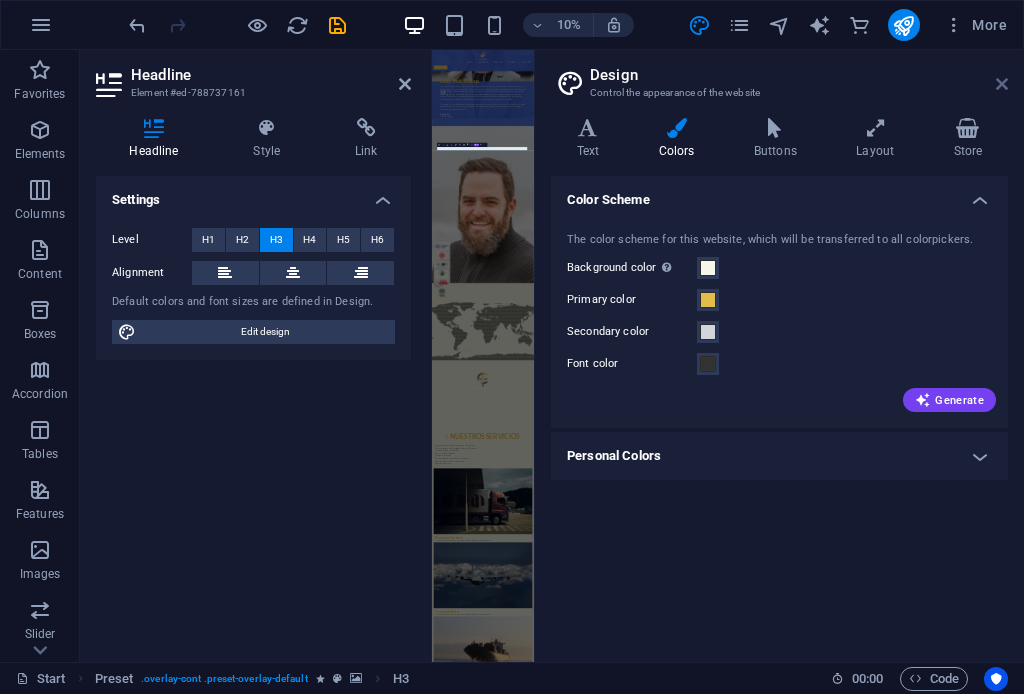 drag, startPoint x: 1005, startPoint y: 87, endPoint x: 955, endPoint y: 63, distance: 55.461697 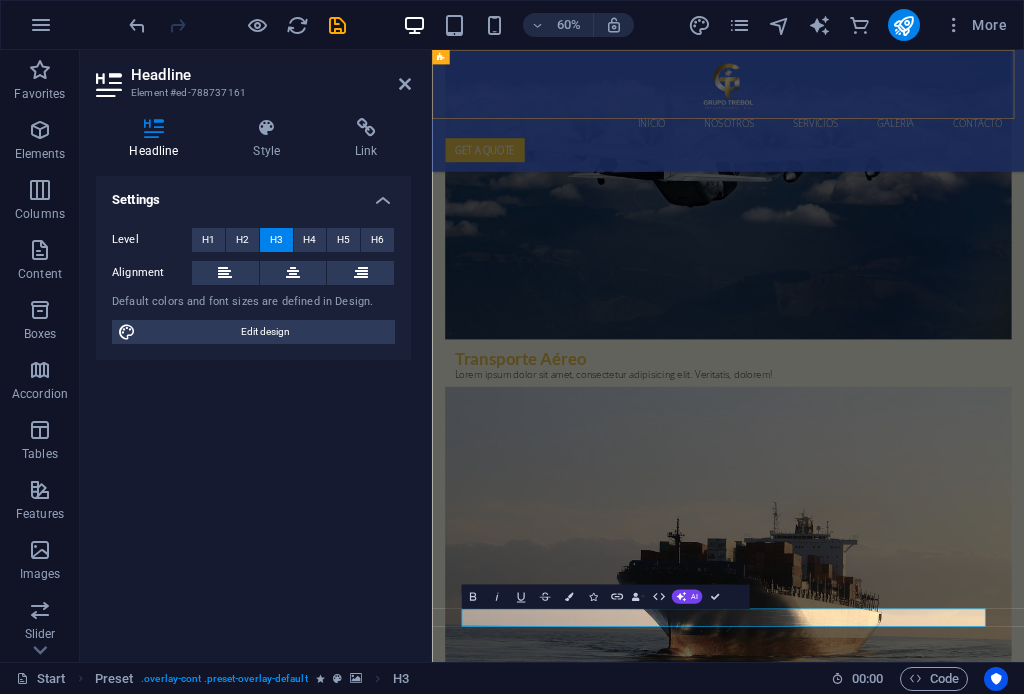 scroll, scrollTop: 4675, scrollLeft: 0, axis: vertical 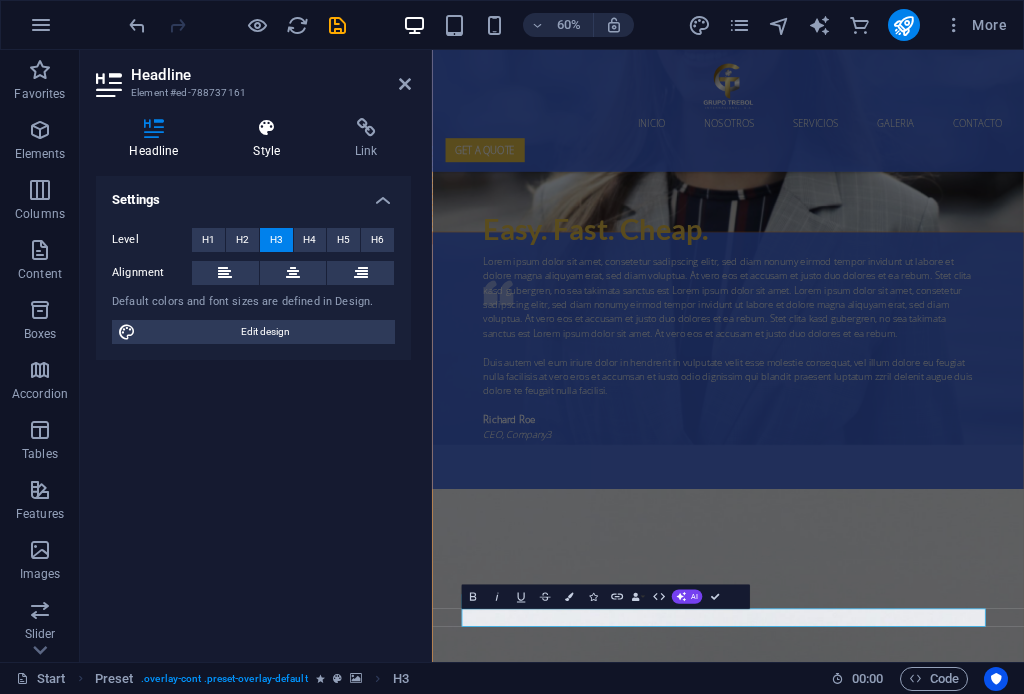 click at bounding box center (267, 128) 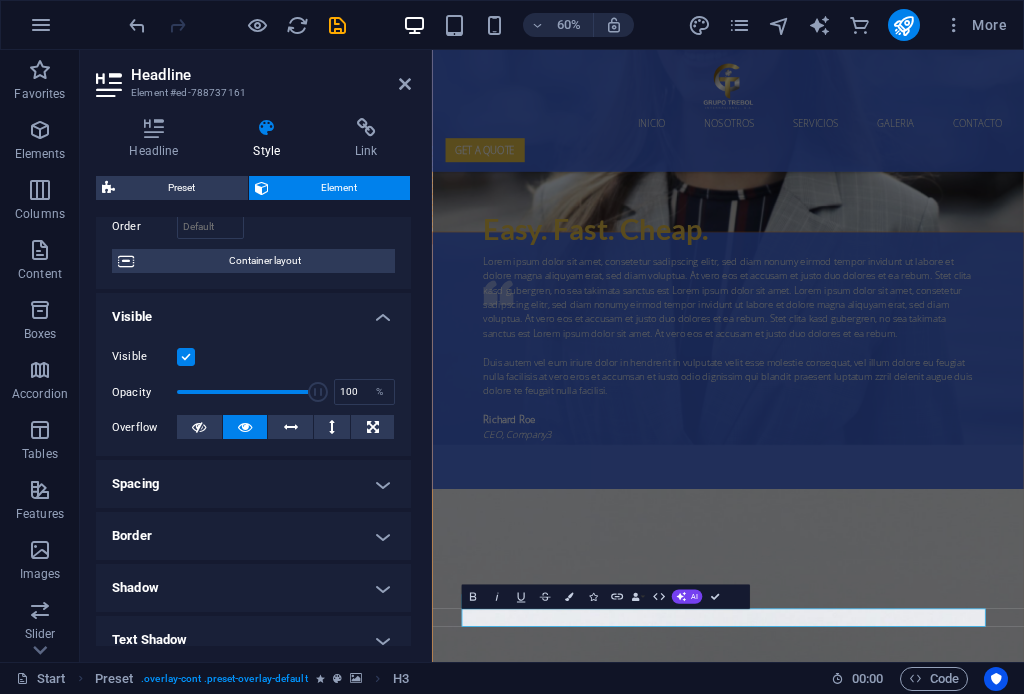 scroll, scrollTop: 67, scrollLeft: 0, axis: vertical 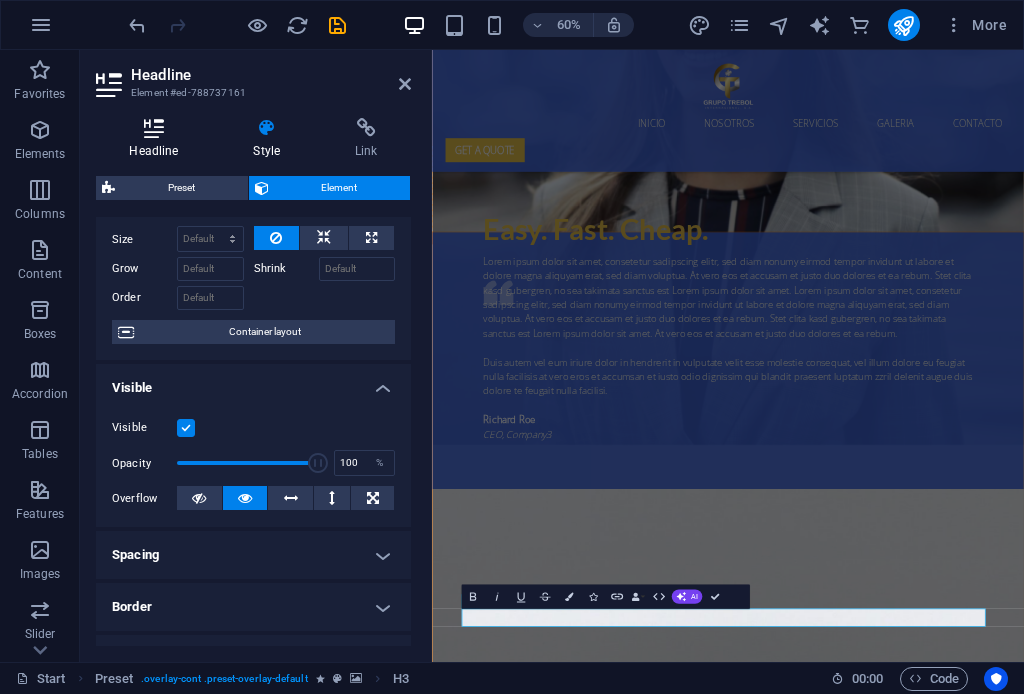 click at bounding box center [154, 128] 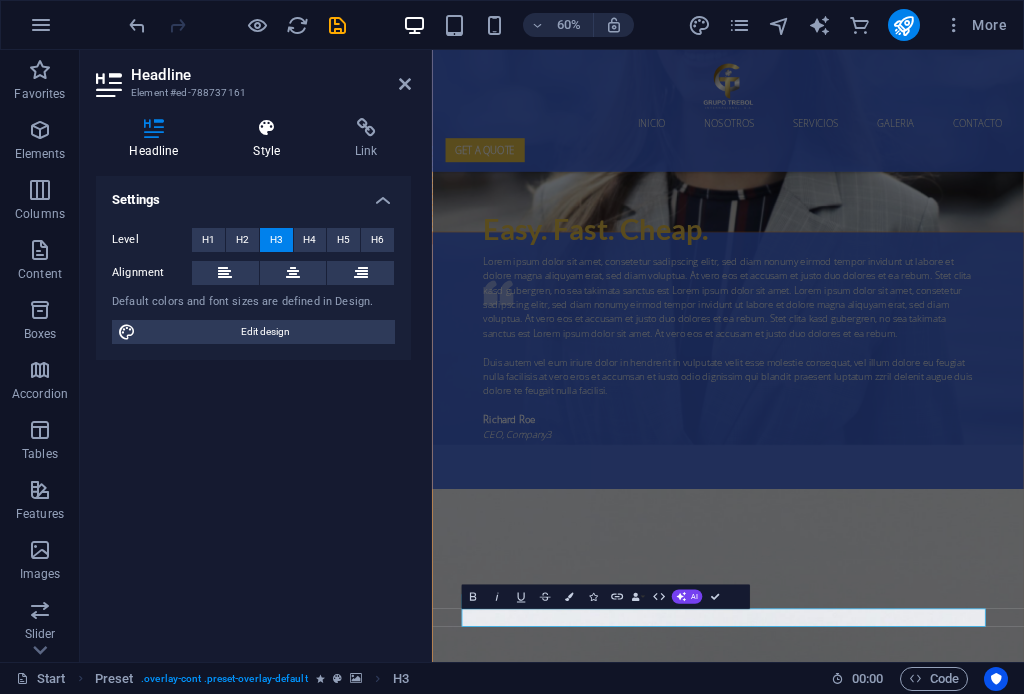 click at bounding box center [267, 128] 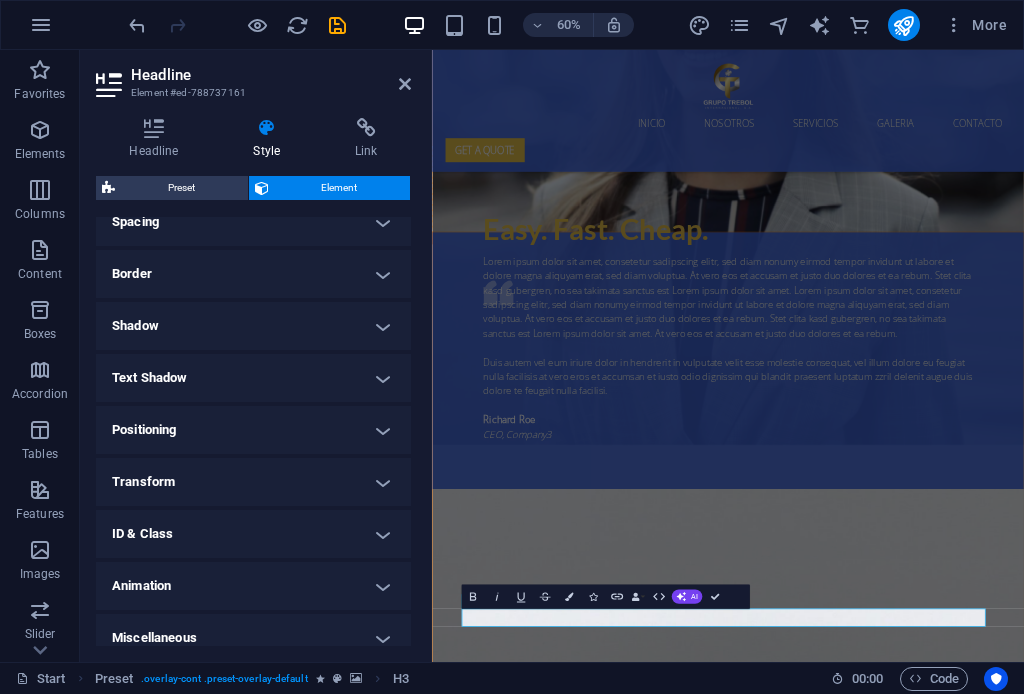 scroll, scrollTop: 432, scrollLeft: 0, axis: vertical 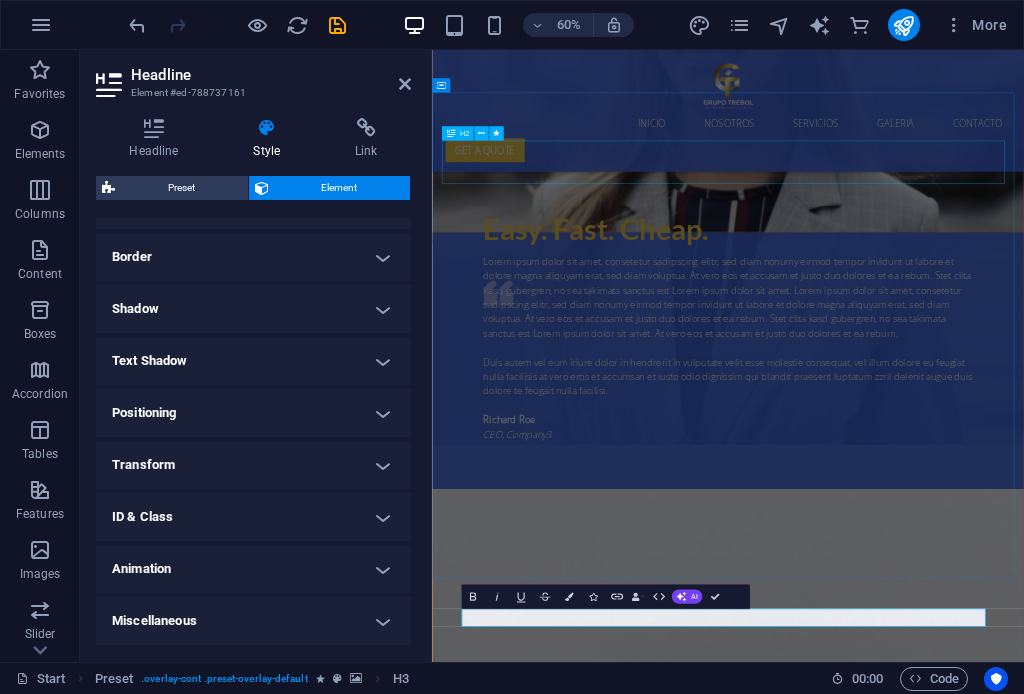 click on "nuestros servicios" at bounding box center (926, 3754) 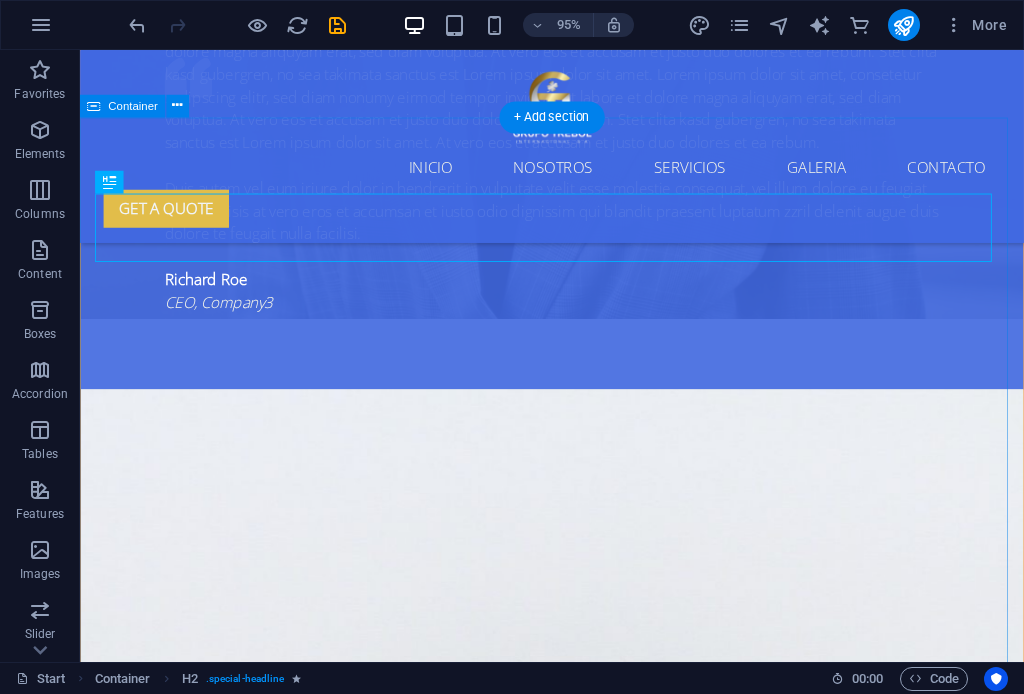 scroll, scrollTop: 4275, scrollLeft: 0, axis: vertical 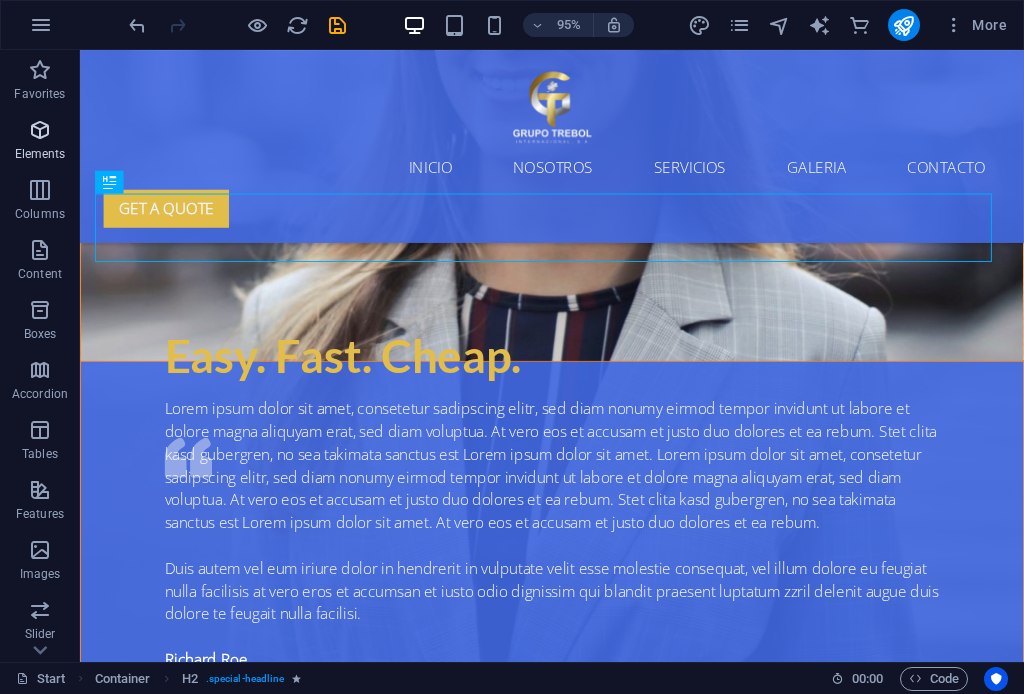 click at bounding box center (40, 130) 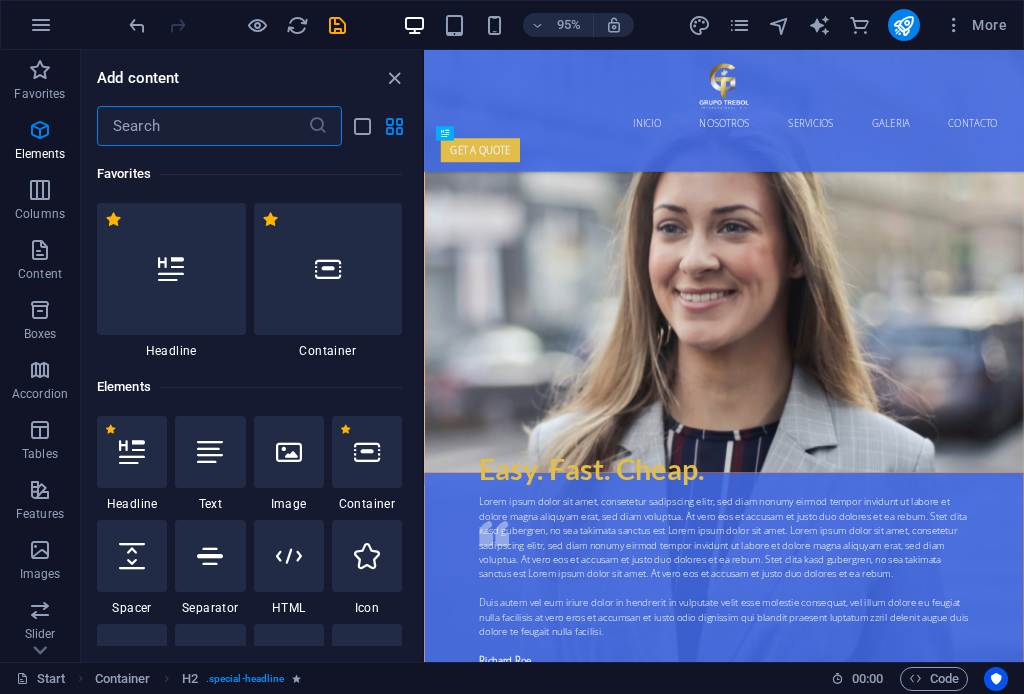 scroll, scrollTop: 4651, scrollLeft: 0, axis: vertical 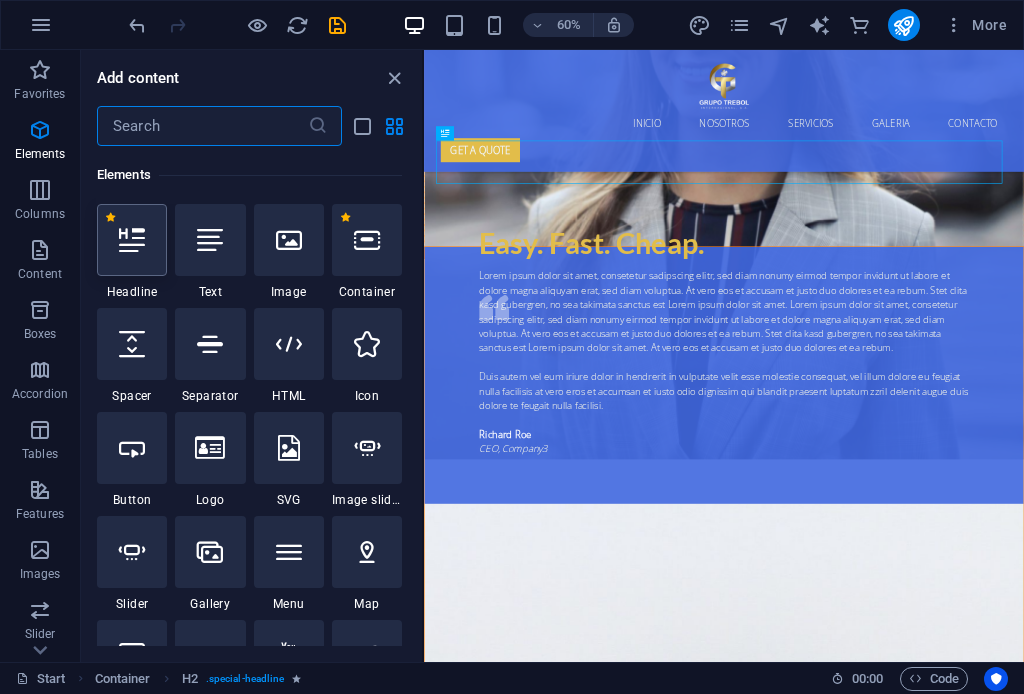 click at bounding box center [132, 240] 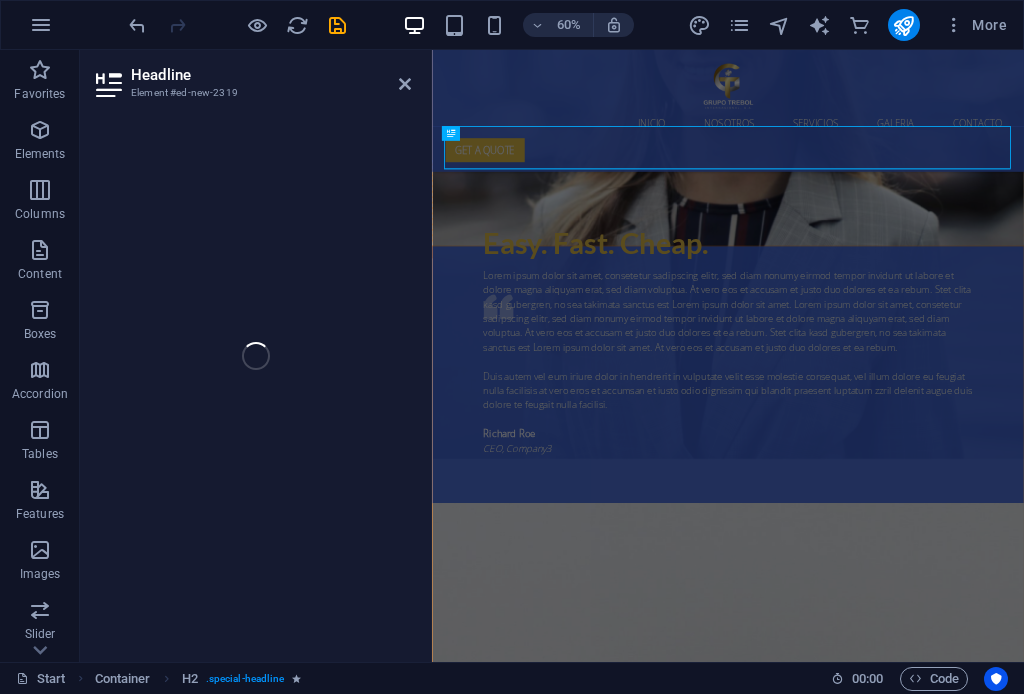 scroll, scrollTop: 4745, scrollLeft: 0, axis: vertical 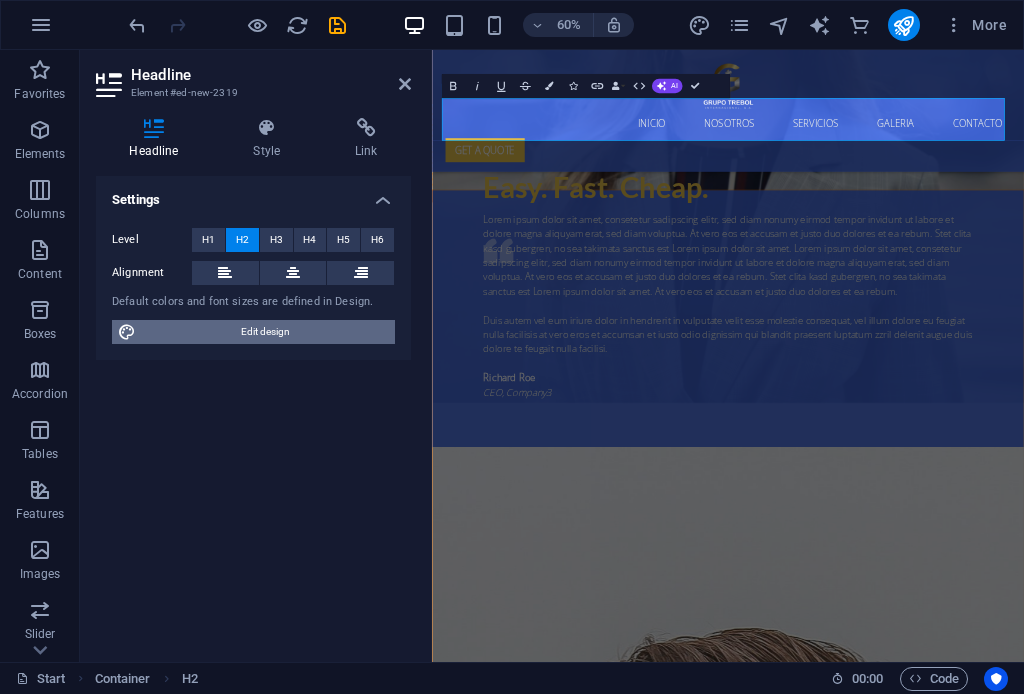 click on "Edit design" at bounding box center (265, 332) 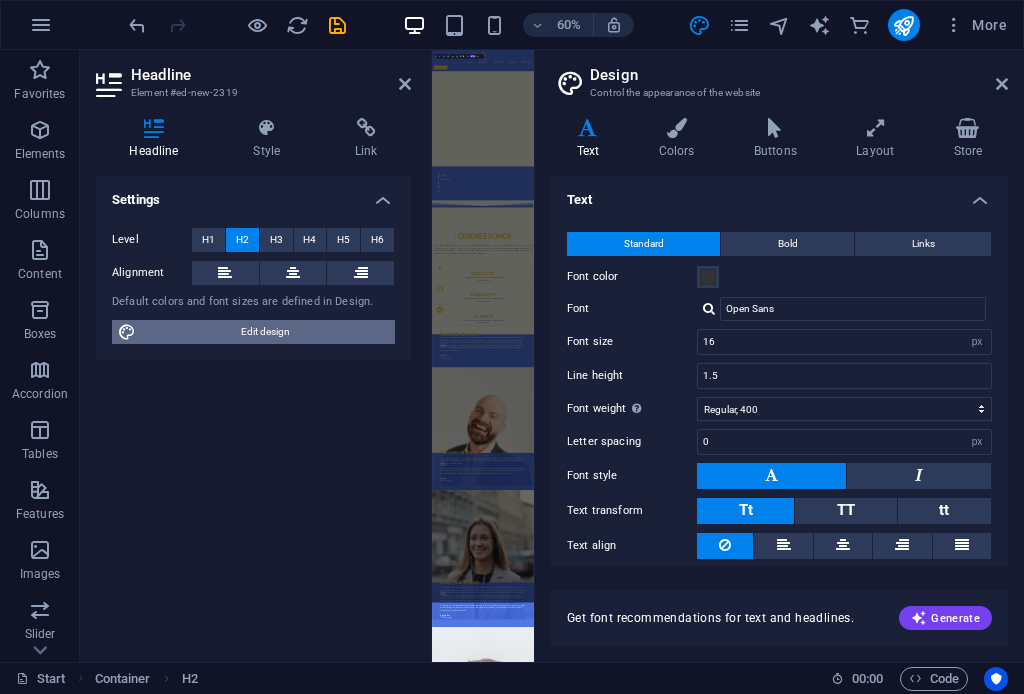 scroll, scrollTop: 9608, scrollLeft: 0, axis: vertical 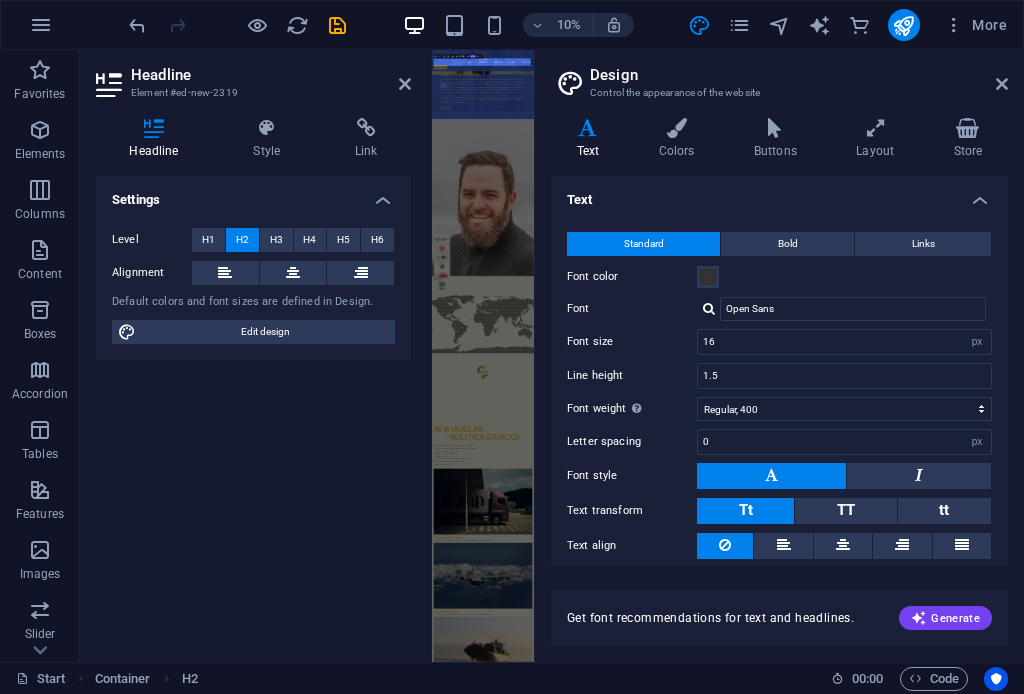 click on "Design Control the appearance of the website" at bounding box center (781, 76) 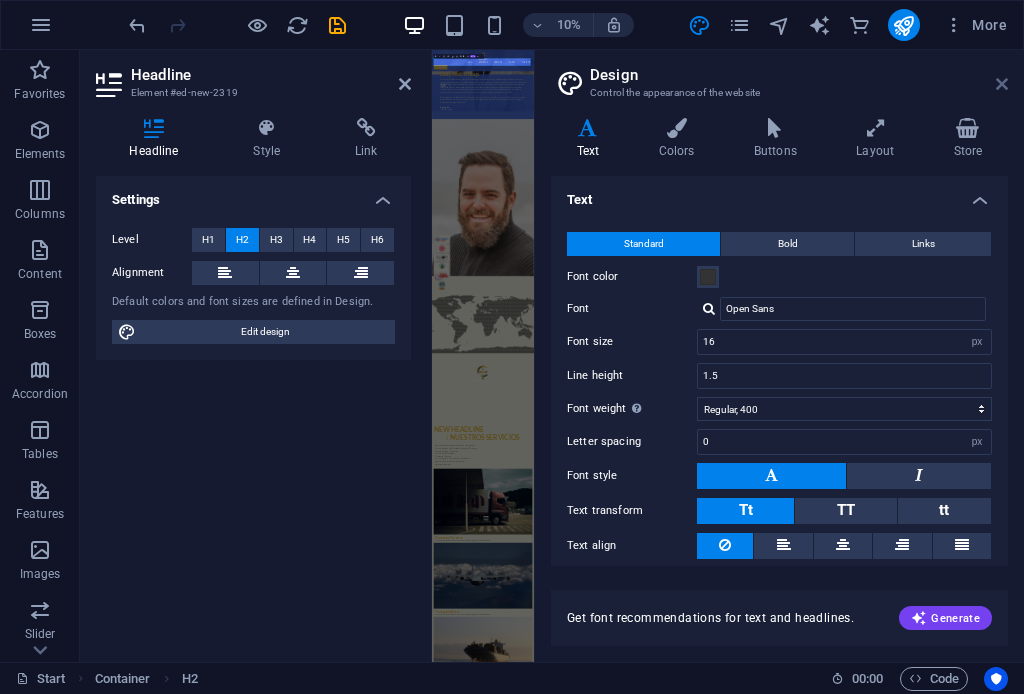 drag, startPoint x: 1004, startPoint y: 82, endPoint x: 951, endPoint y: 54, distance: 59.94164 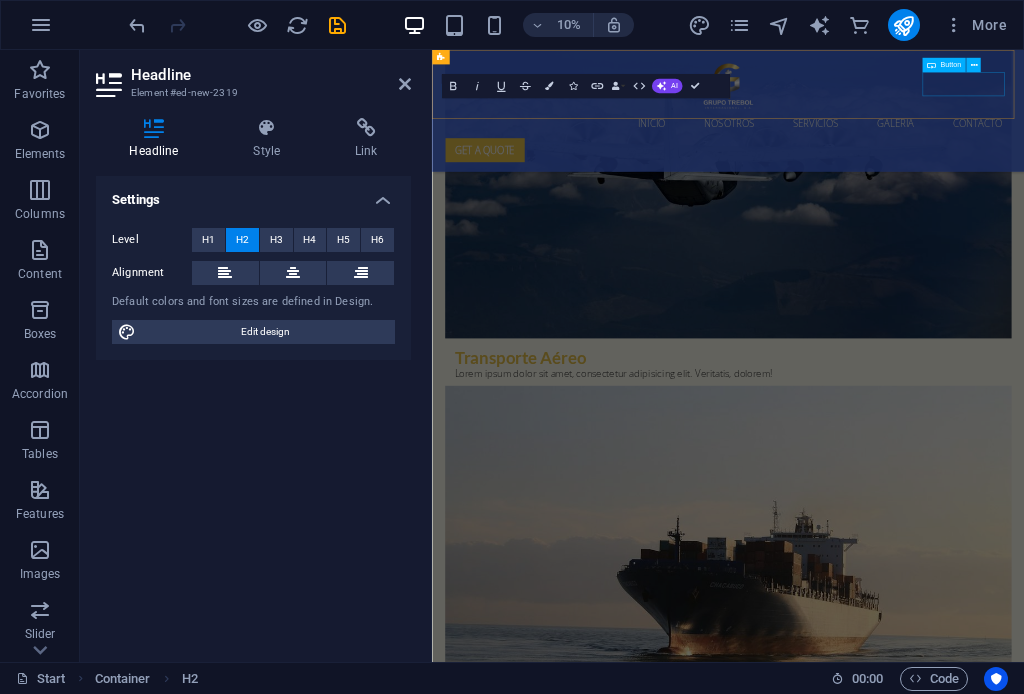 scroll, scrollTop: 4745, scrollLeft: 0, axis: vertical 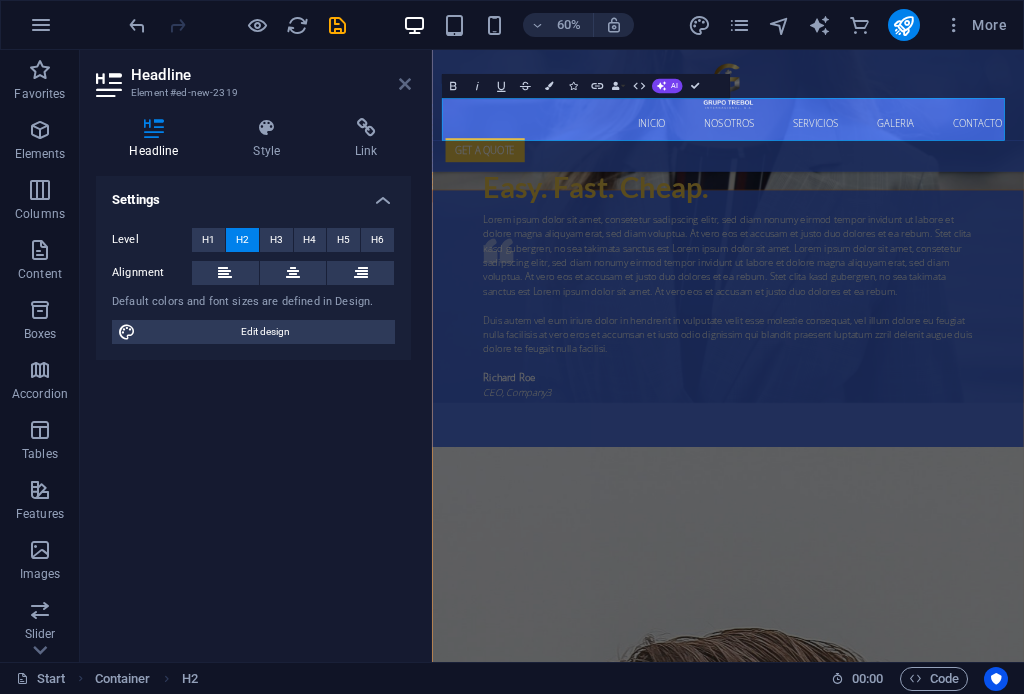 click at bounding box center [405, 84] 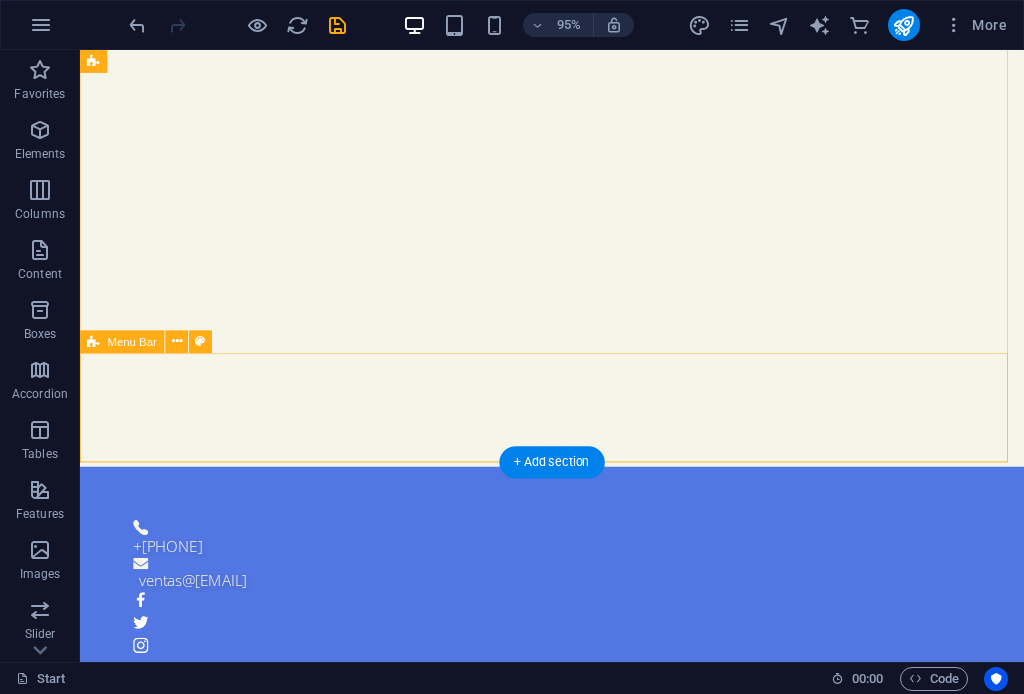scroll, scrollTop: 211, scrollLeft: 0, axis: vertical 